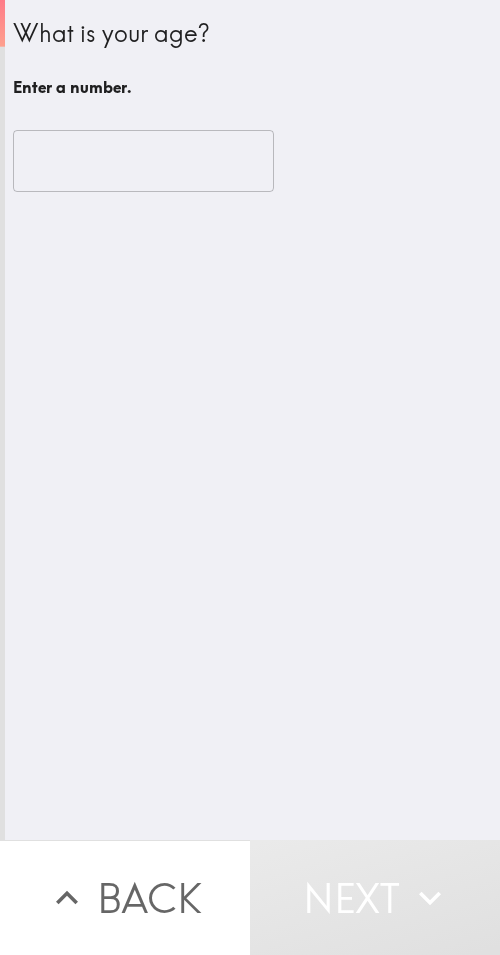 scroll, scrollTop: 0, scrollLeft: 0, axis: both 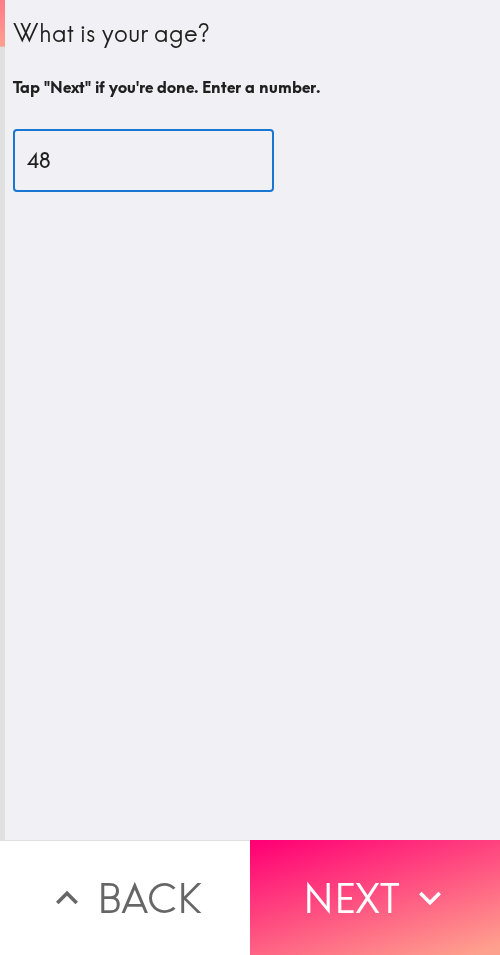 type on "48" 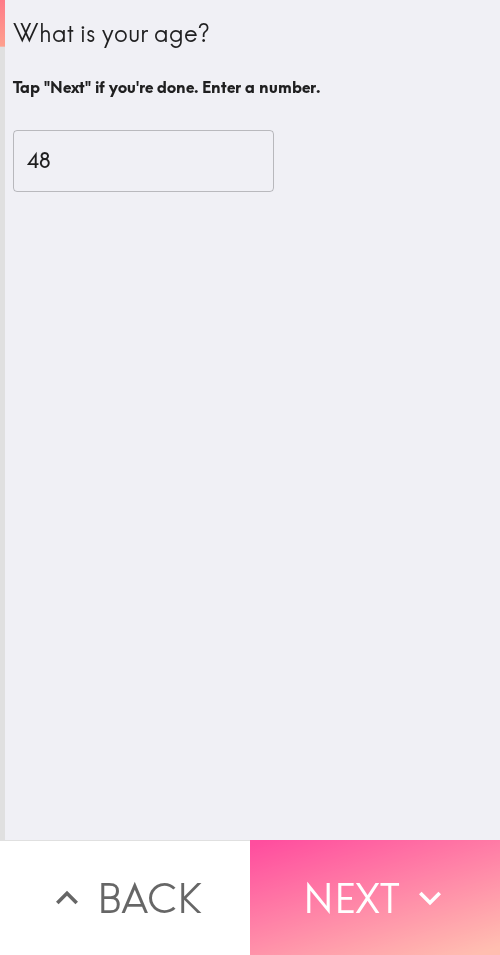 drag, startPoint x: 330, startPoint y: 892, endPoint x: 192, endPoint y: 890, distance: 138.0145 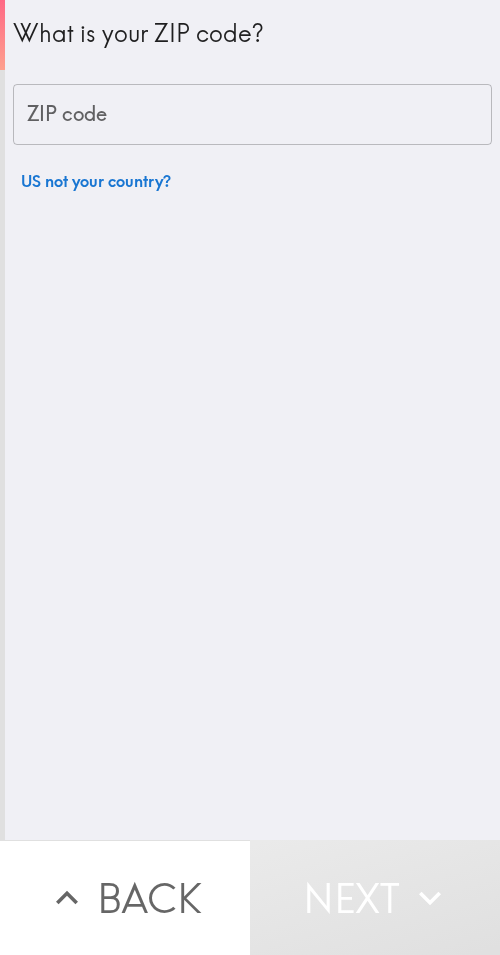drag, startPoint x: 198, startPoint y: 118, endPoint x: 100, endPoint y: 119, distance: 98.005104 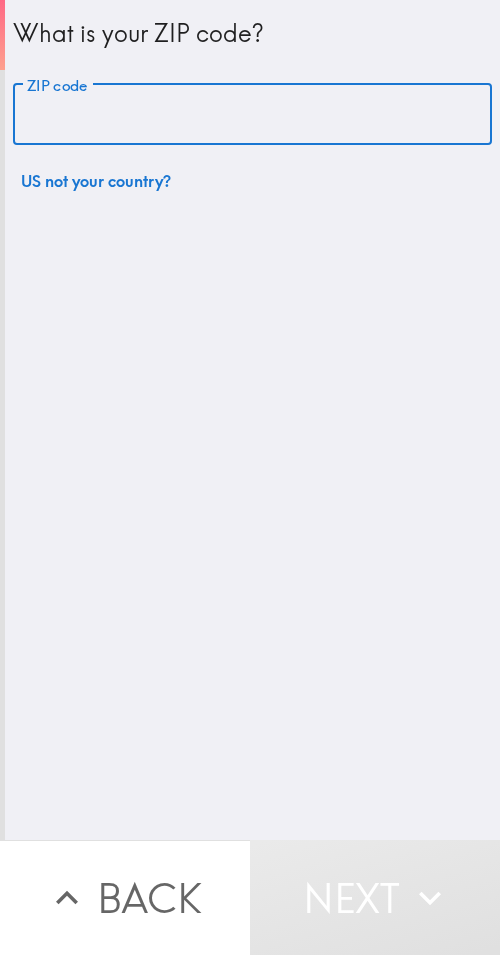 paste on "11417" 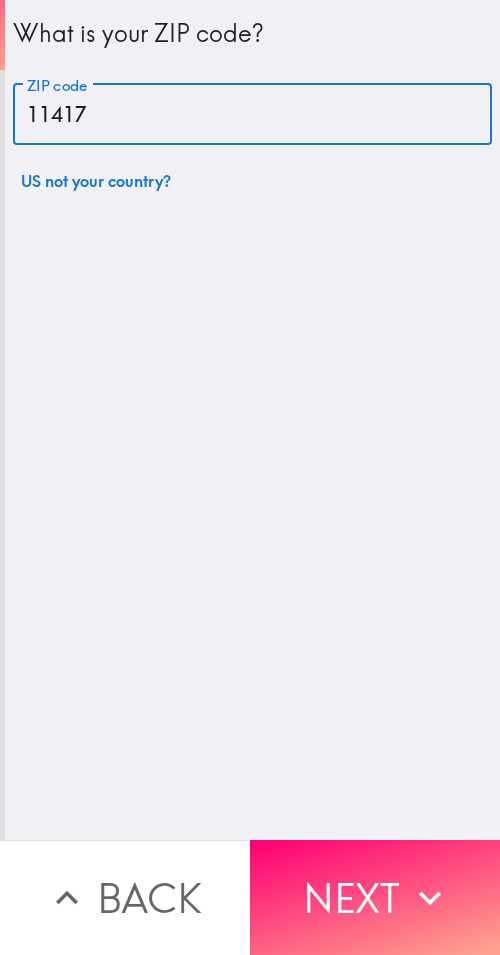 type on "11417" 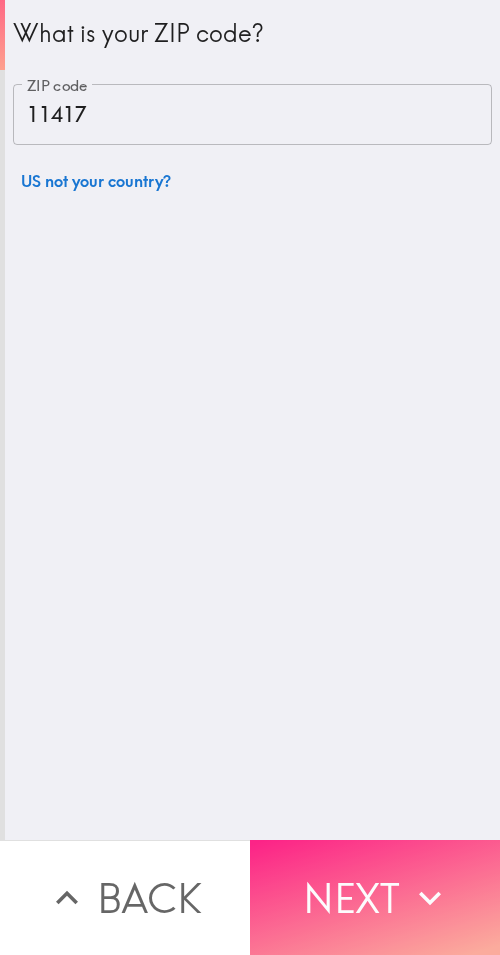 click on "Next" at bounding box center [375, 897] 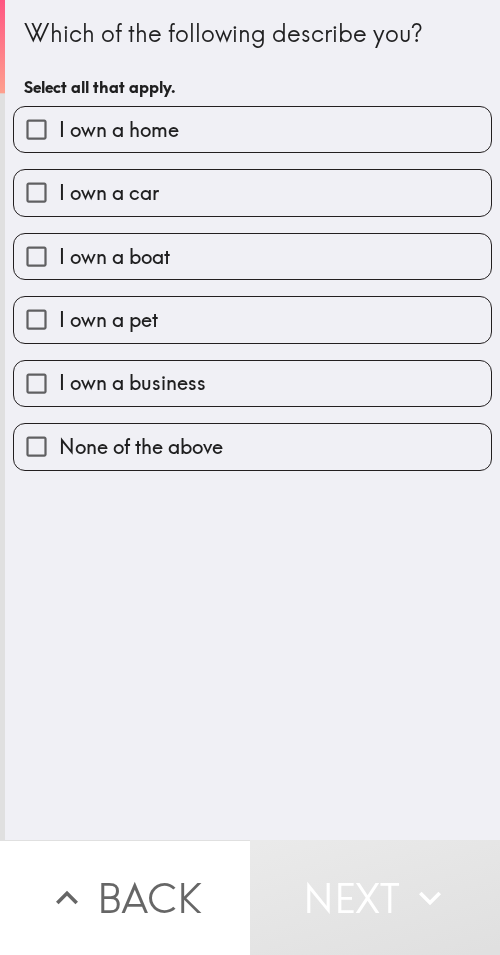drag, startPoint x: 330, startPoint y: 500, endPoint x: 279, endPoint y: 611, distance: 122.15564 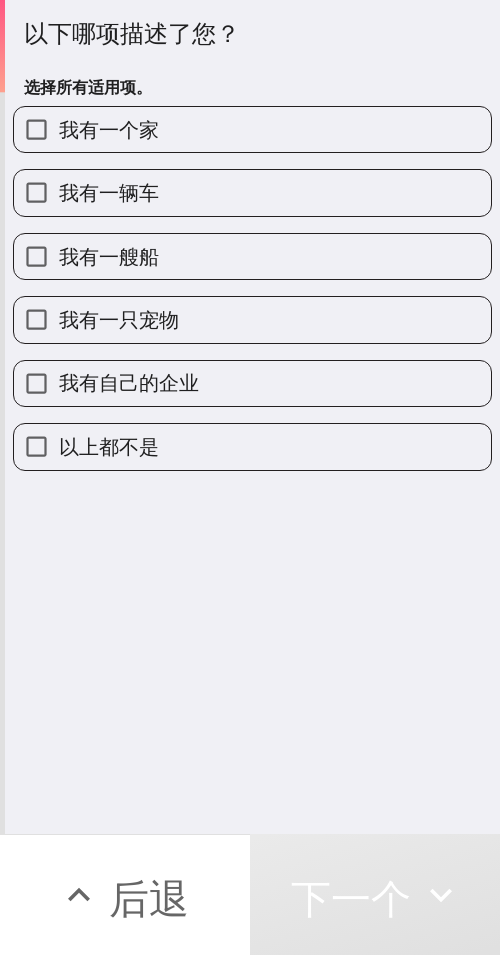 click on "我有一只宠物" at bounding box center [252, 319] 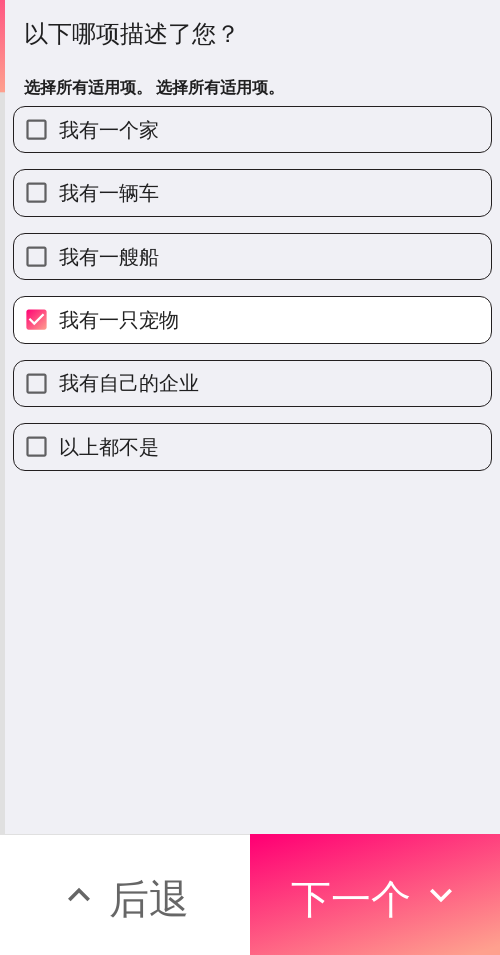 click on "我有自己的企业" at bounding box center [252, 383] 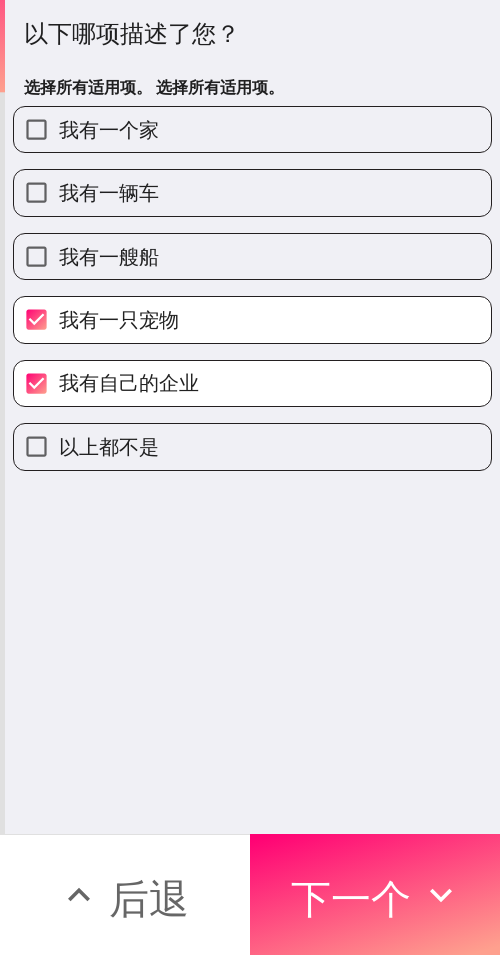 click on "我有一辆车" at bounding box center [109, 192] 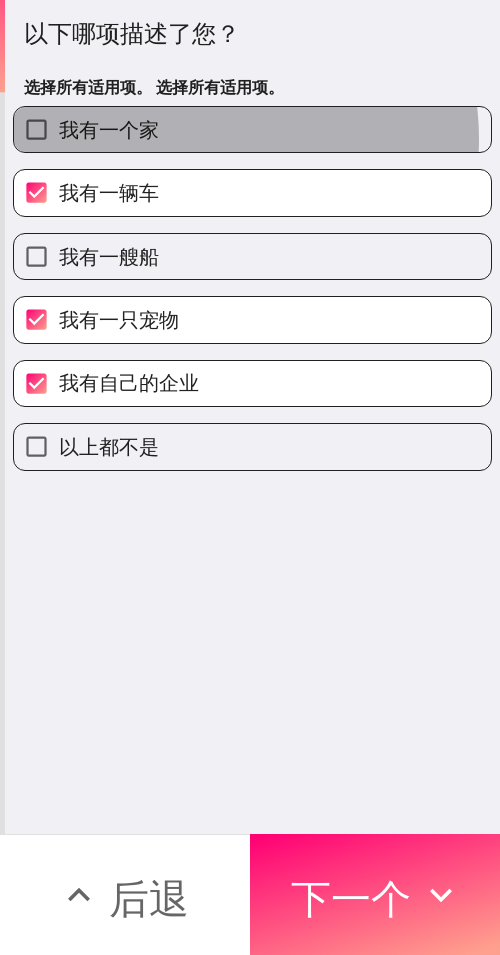 click on "我有一个家" at bounding box center [252, 129] 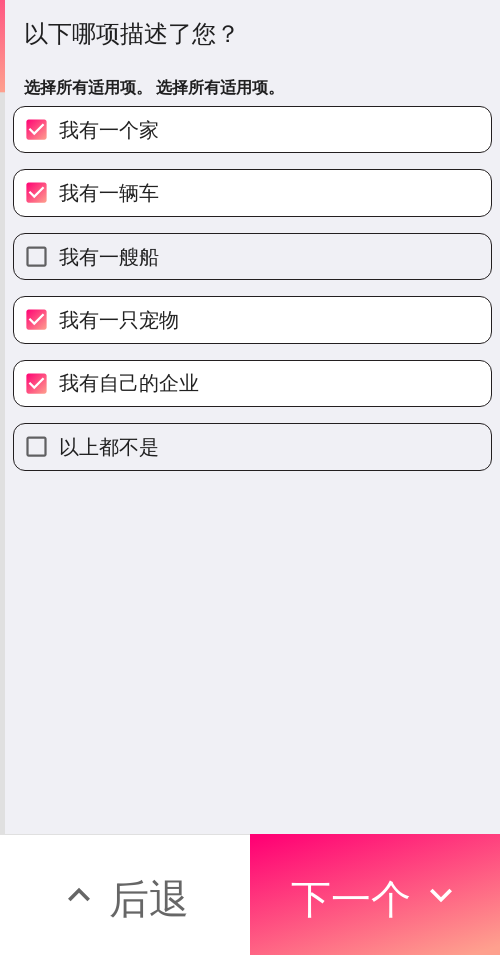 click on "我有一只宠物" at bounding box center (119, 319) 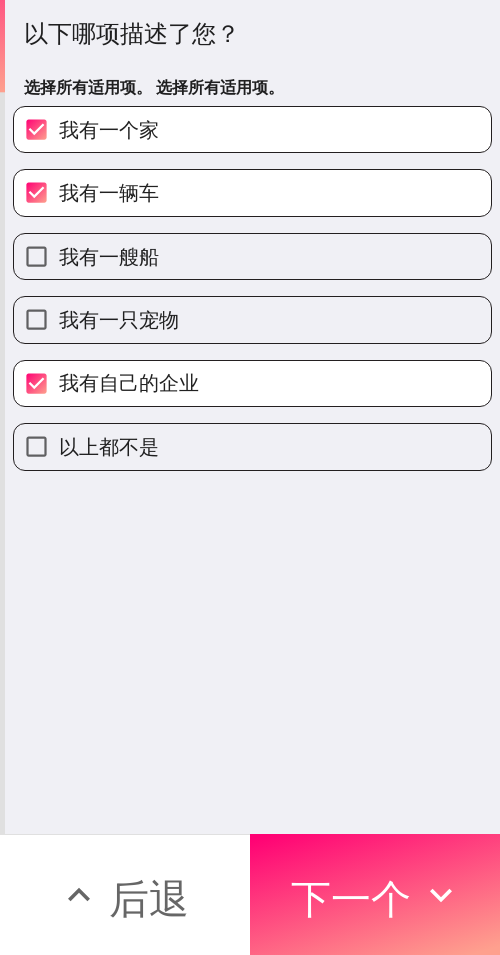 drag, startPoint x: 390, startPoint y: 870, endPoint x: 246, endPoint y: 835, distance: 148.19244 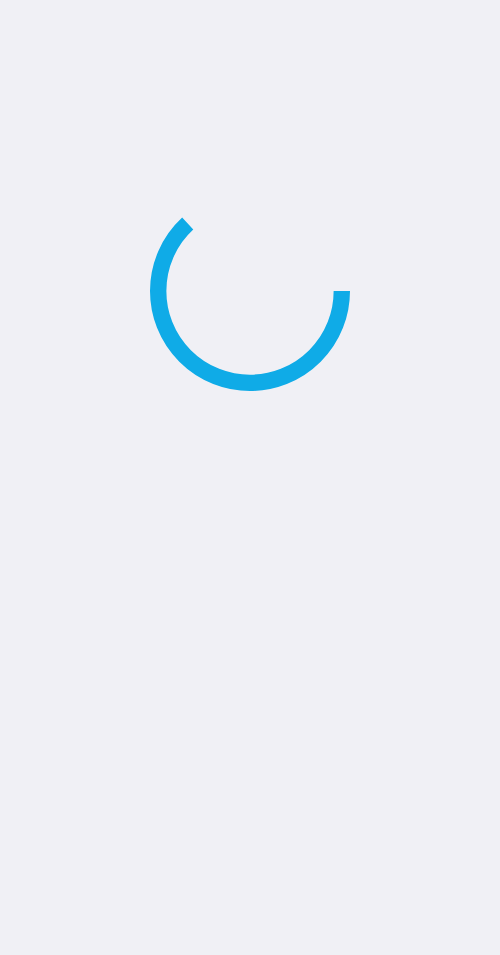 scroll, scrollTop: 0, scrollLeft: 0, axis: both 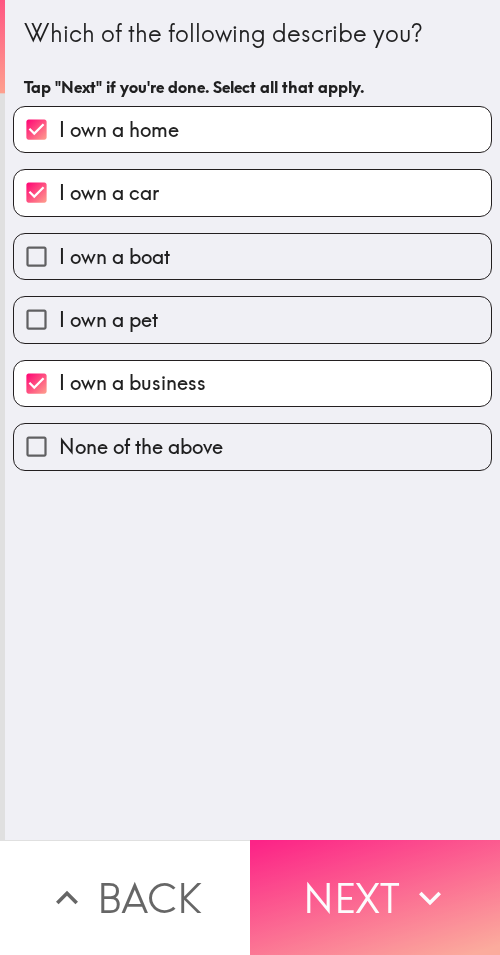 click on "Next" at bounding box center (375, 897) 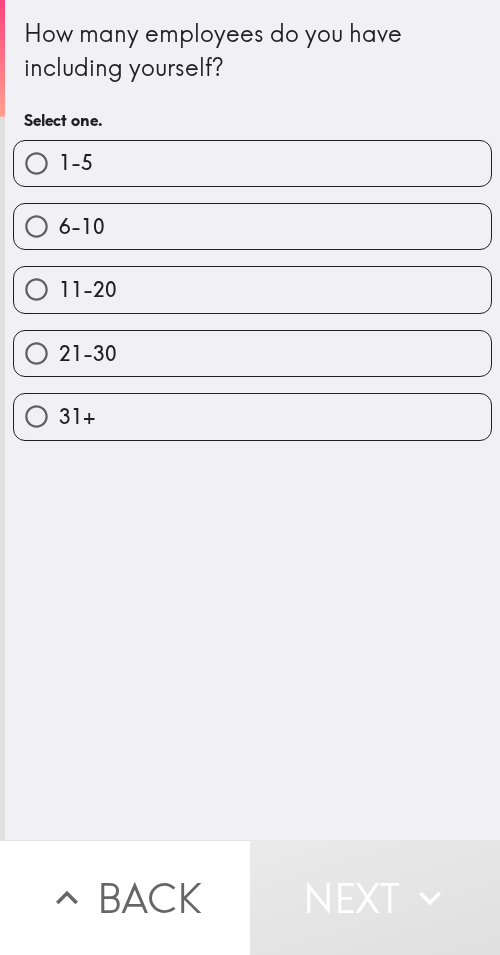 type 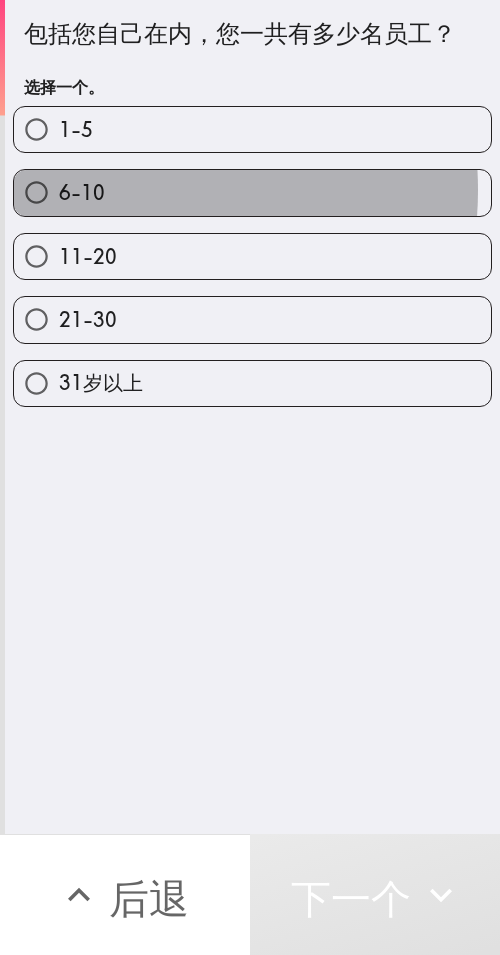 click on "6-10" at bounding box center (252, 192) 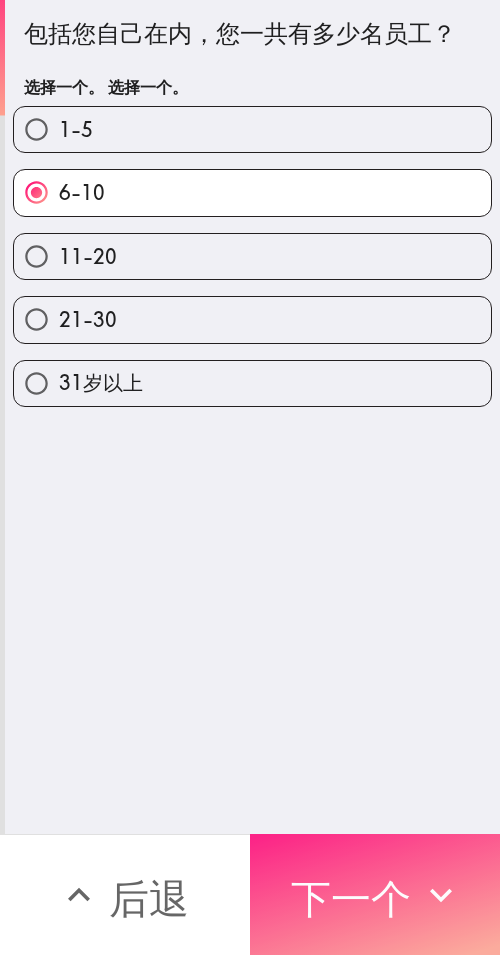 click on "下一个" at bounding box center (351, 898) 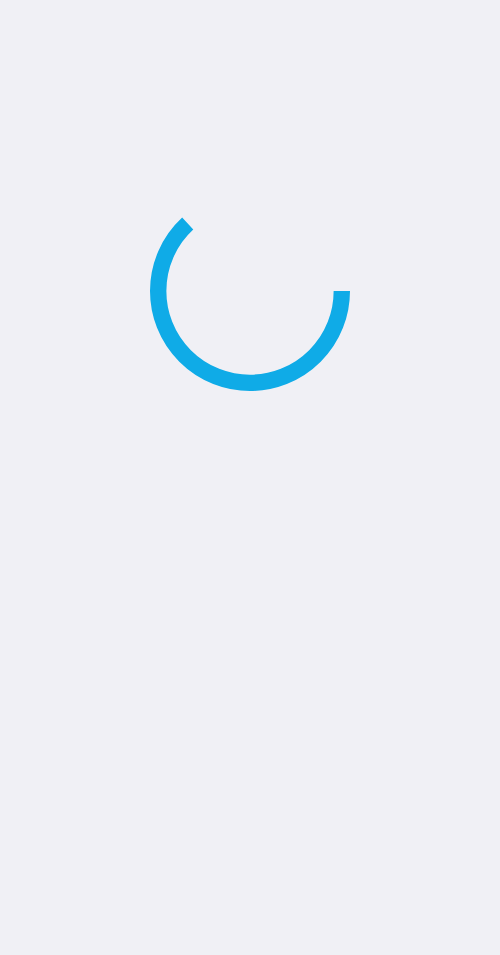 scroll, scrollTop: 0, scrollLeft: 0, axis: both 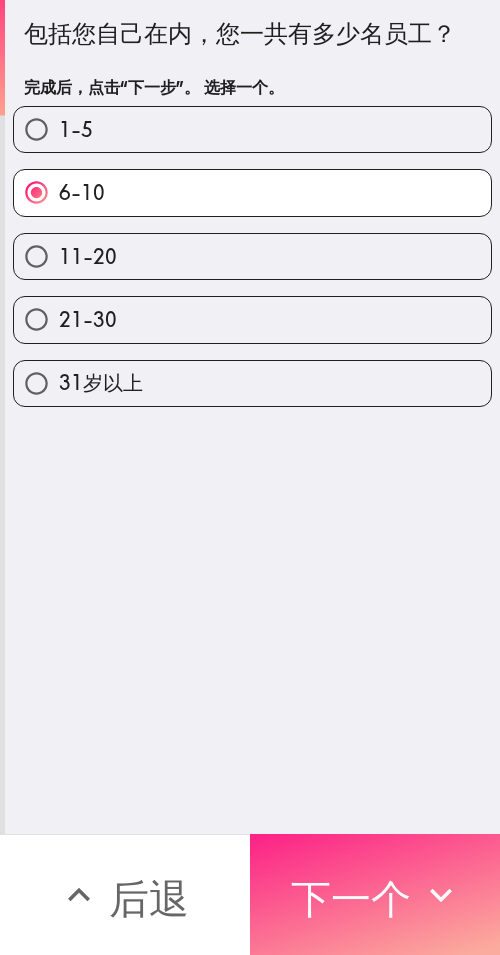 click on "下一个" at bounding box center (351, 898) 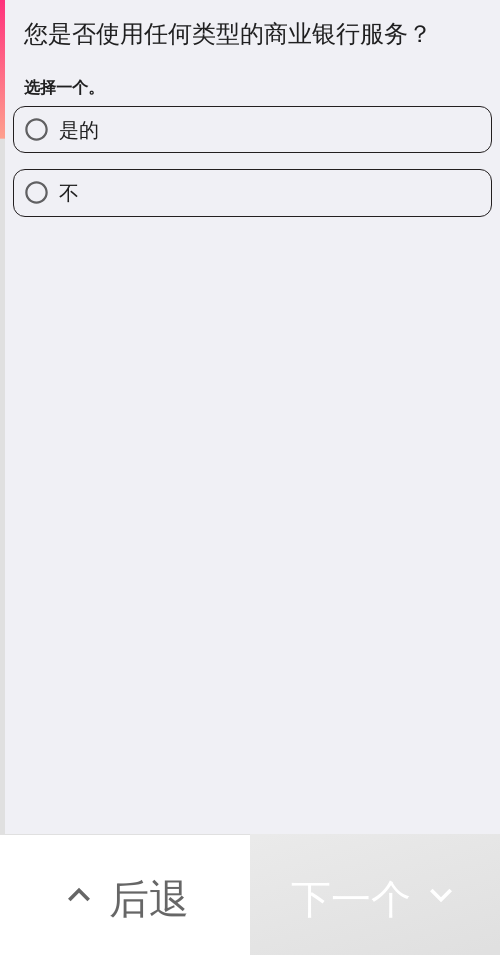 drag, startPoint x: 157, startPoint y: 123, endPoint x: 135, endPoint y: 139, distance: 27.202942 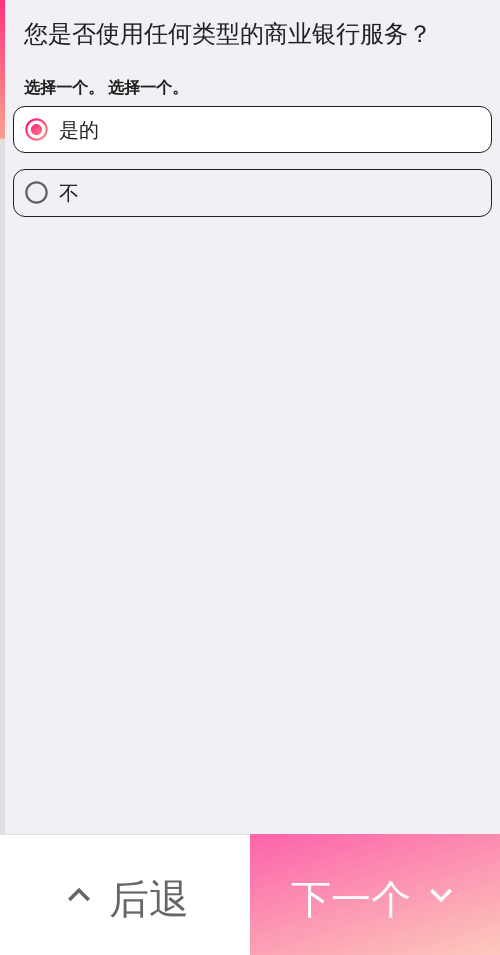 click on "下一个" at bounding box center (351, 898) 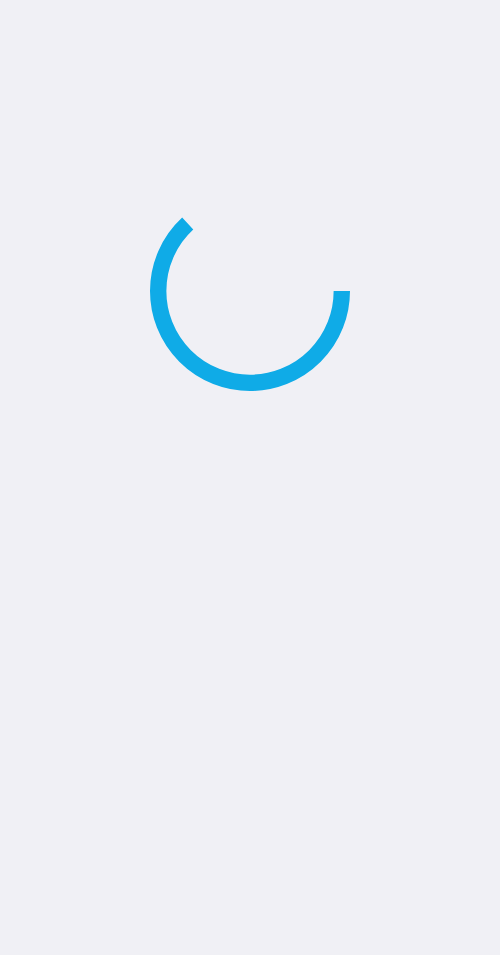 scroll, scrollTop: 0, scrollLeft: 0, axis: both 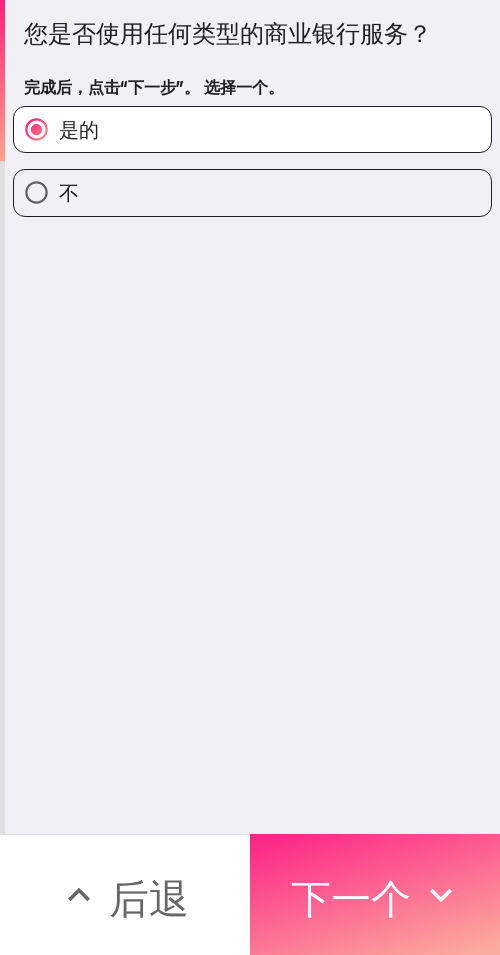 click on "下一个" at bounding box center (351, 898) 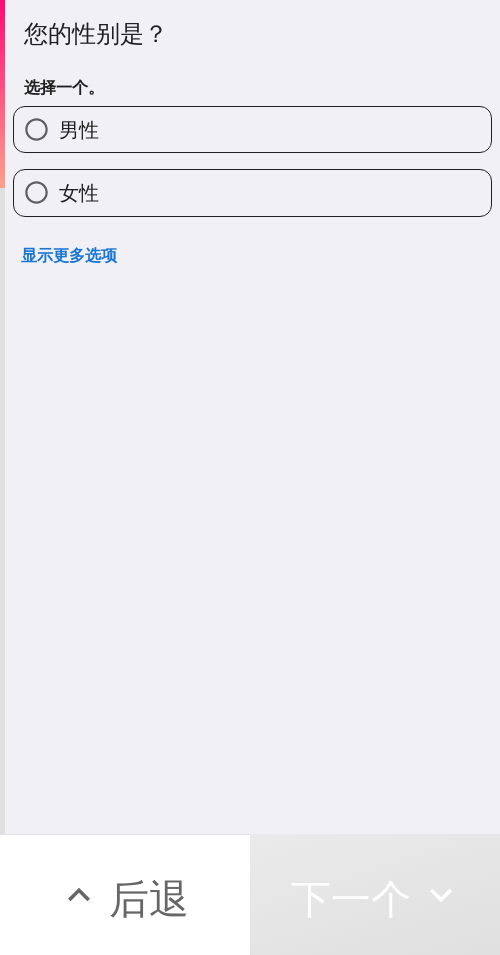drag, startPoint x: 214, startPoint y: 193, endPoint x: 206, endPoint y: 200, distance: 10.630146 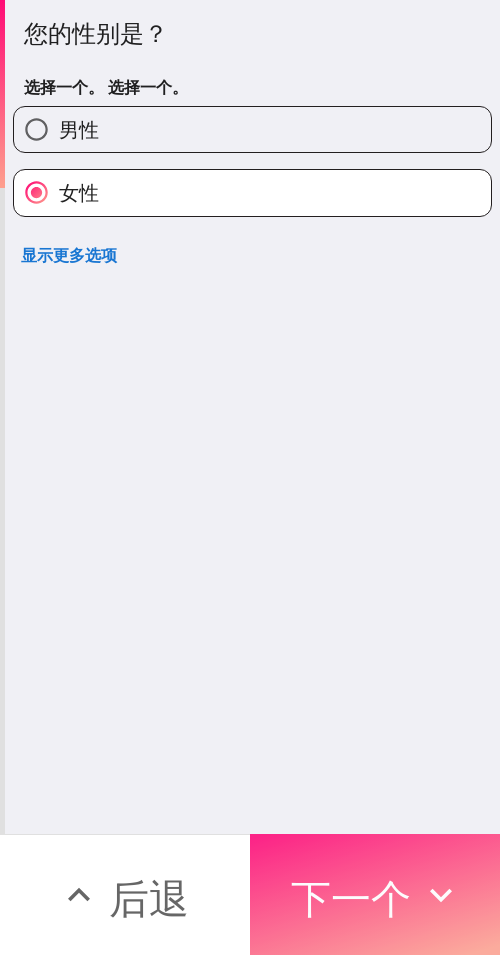 click on "下一个" at bounding box center [351, 898] 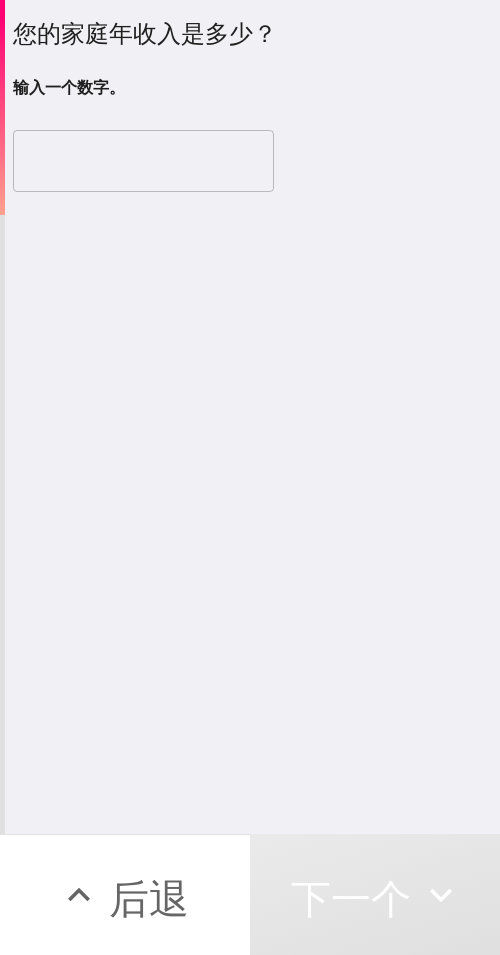 click at bounding box center (143, 161) 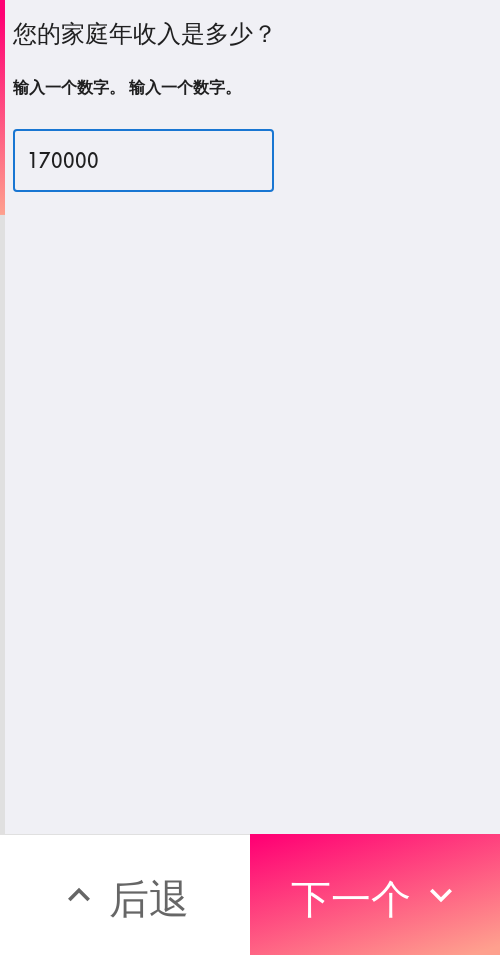 type on "170000" 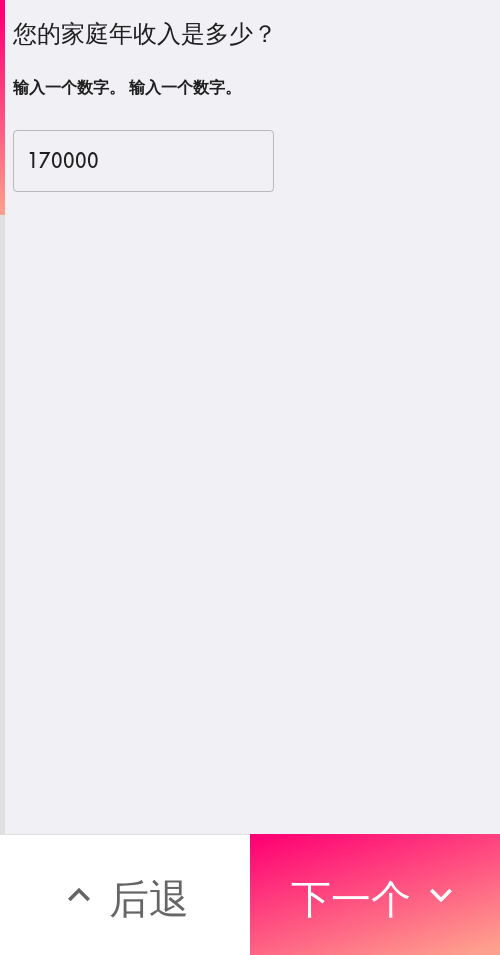 drag, startPoint x: 395, startPoint y: 854, endPoint x: 351, endPoint y: 798, distance: 71.21797 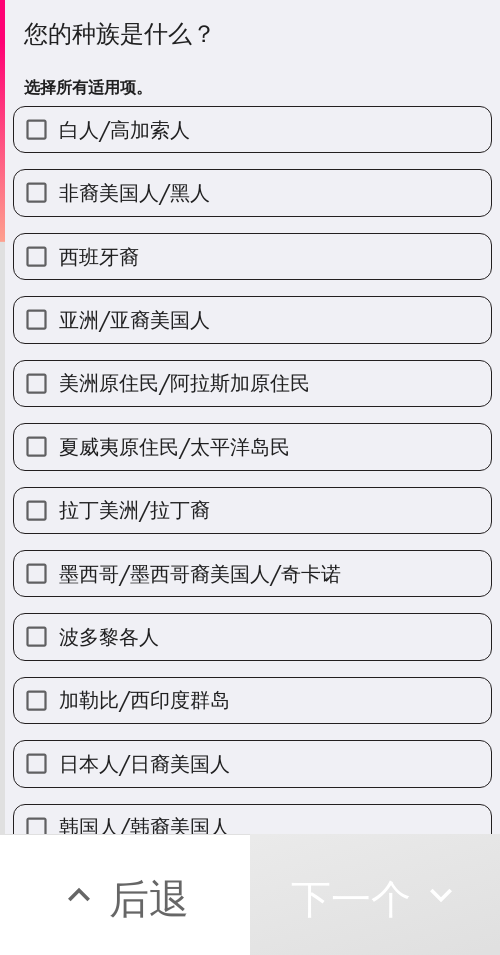 click on "西班牙裔" at bounding box center (252, 256) 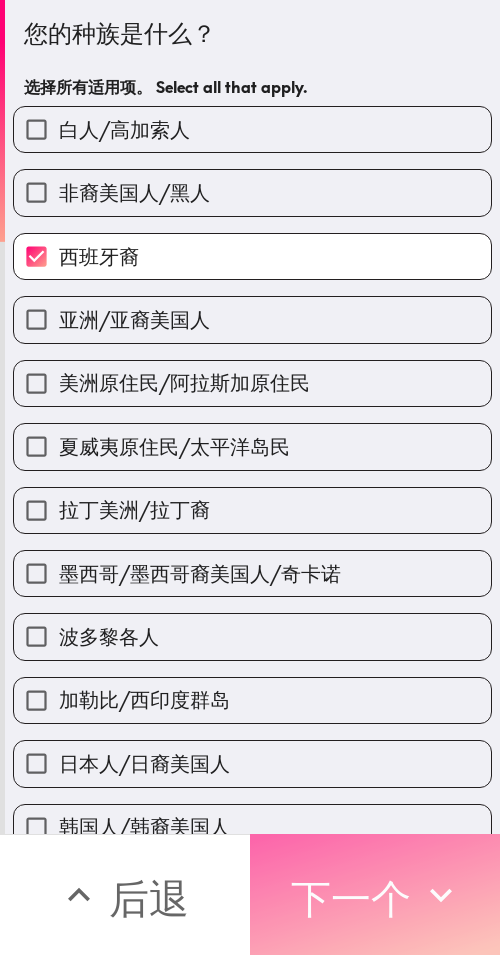 drag, startPoint x: 426, startPoint y: 869, endPoint x: 332, endPoint y: 848, distance: 96.317184 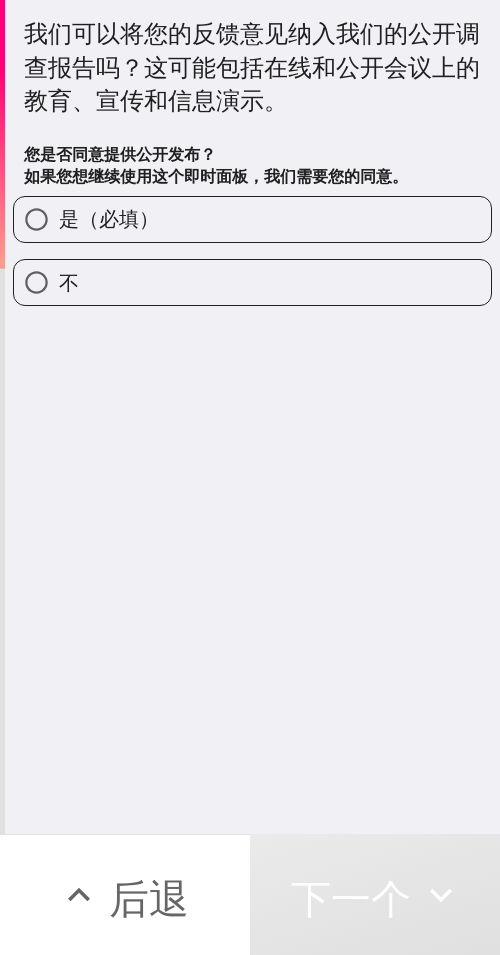click on "是（必填）" at bounding box center (109, 218) 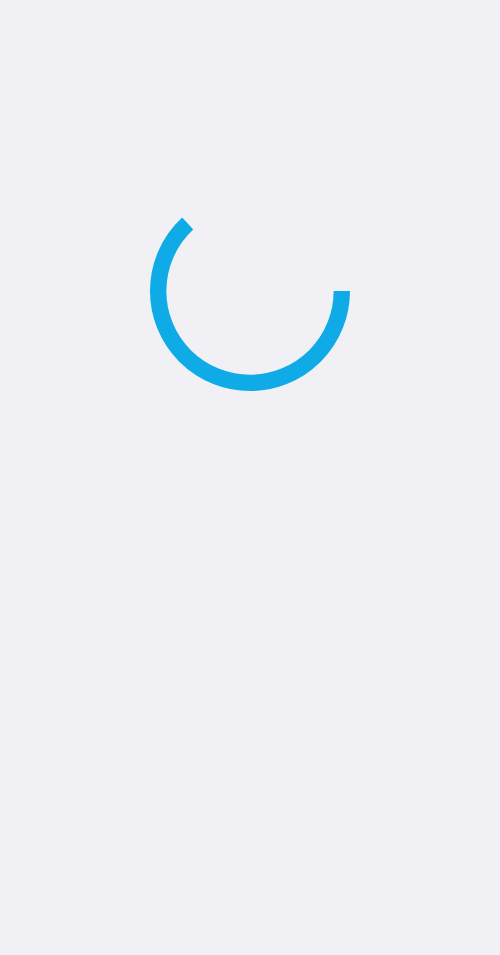scroll, scrollTop: 0, scrollLeft: 0, axis: both 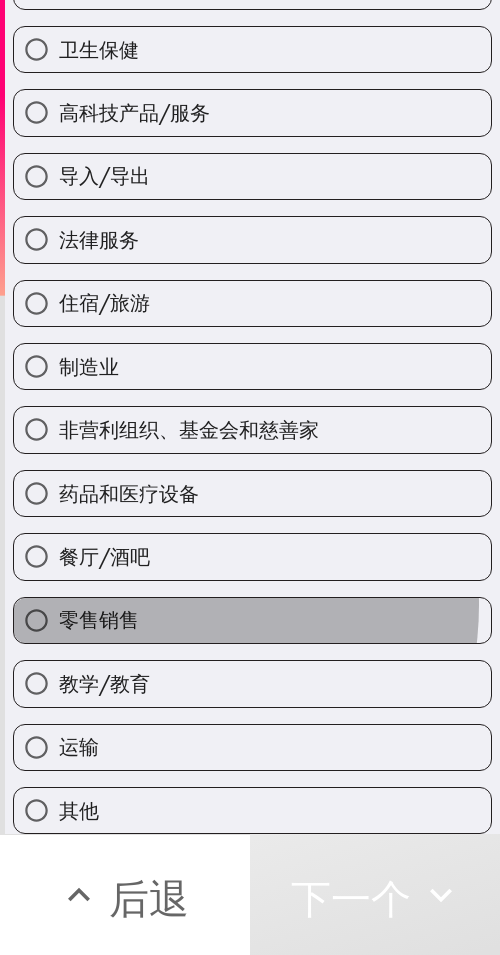 click on "零售销售" at bounding box center (252, 620) 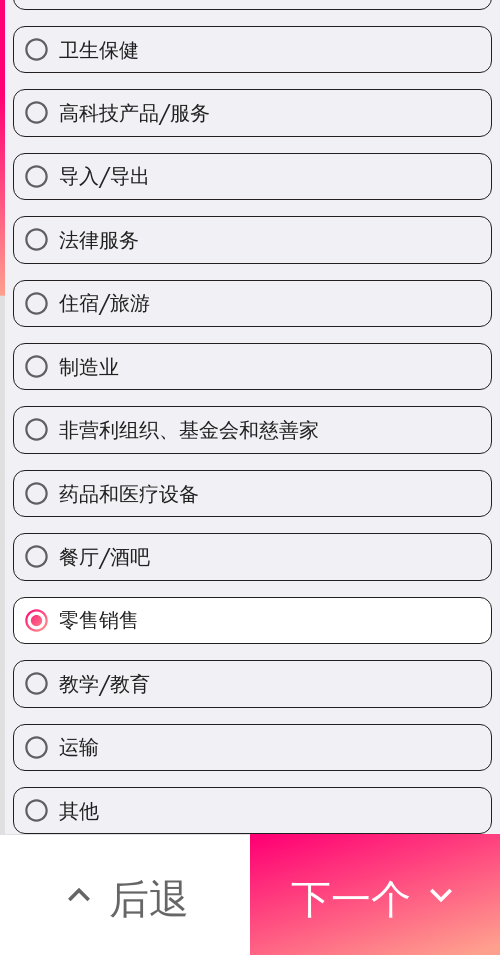 drag, startPoint x: 341, startPoint y: 879, endPoint x: 0, endPoint y: 542, distance: 479.42673 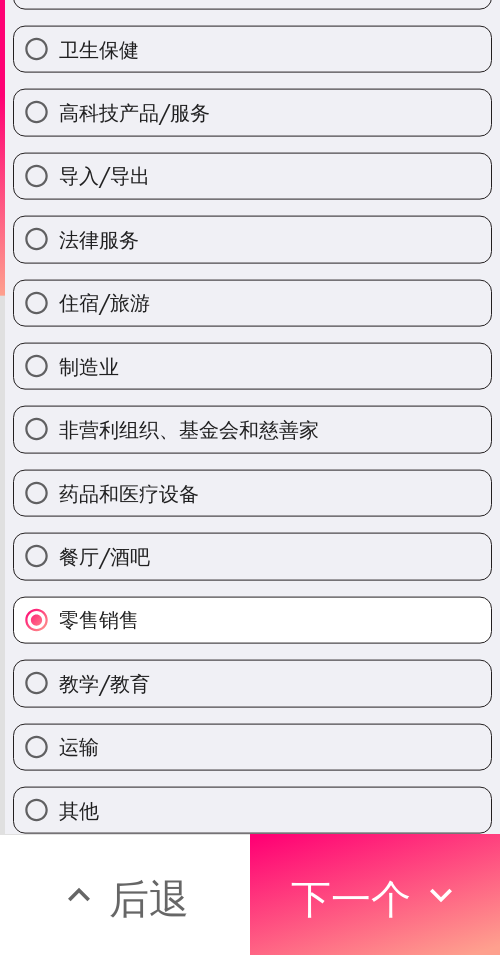 scroll, scrollTop: 349, scrollLeft: 0, axis: vertical 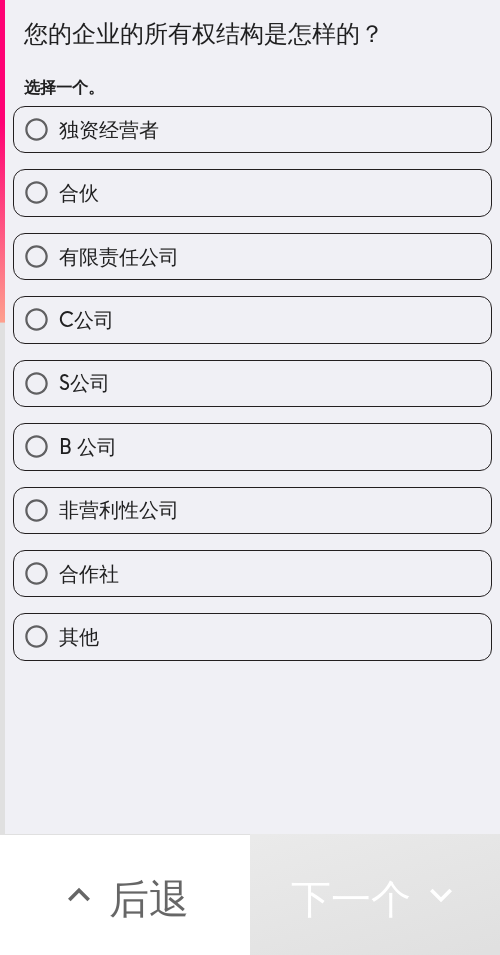 click on "独资经营者" at bounding box center (109, 129) 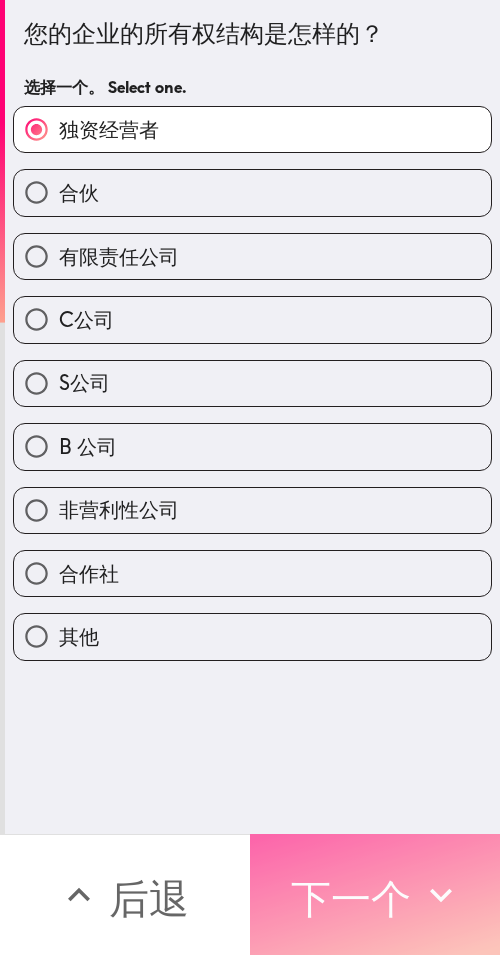 click on "下一个" at bounding box center (351, 898) 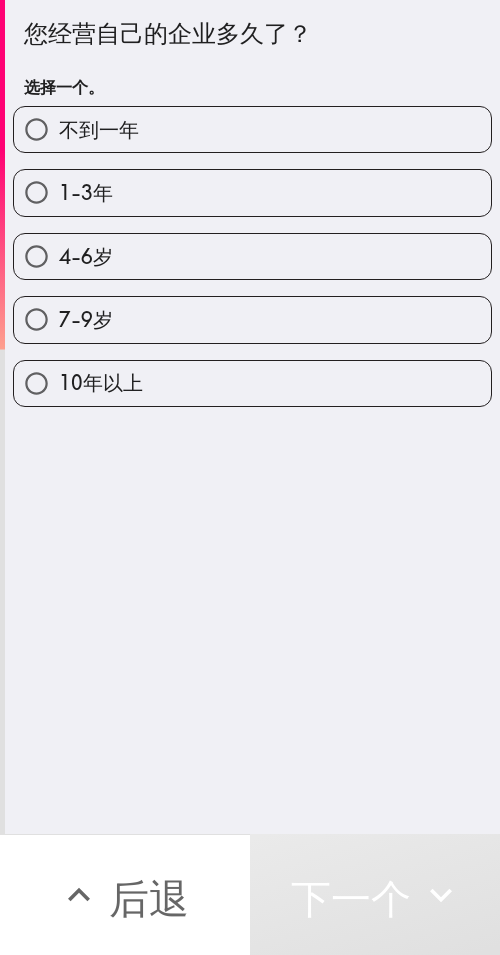 click on "4-6岁" at bounding box center [36, 256] 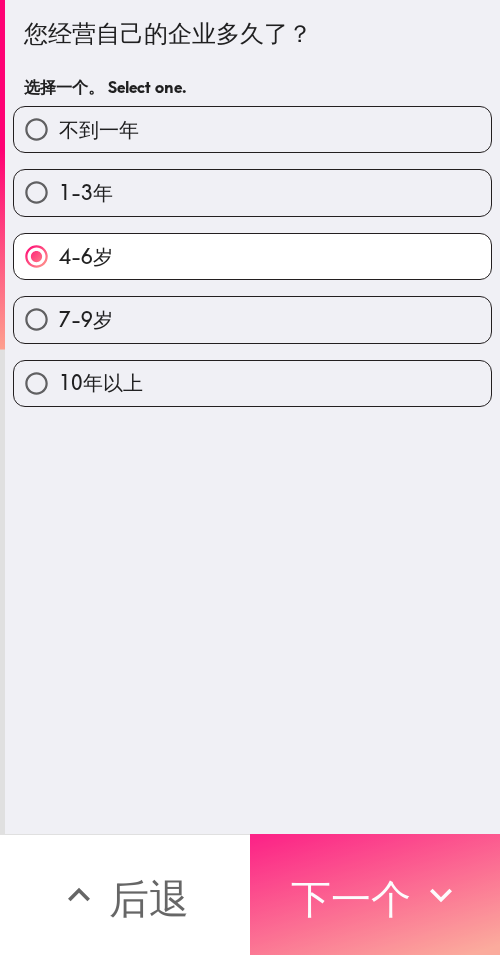 click on "下一个" at bounding box center (351, 898) 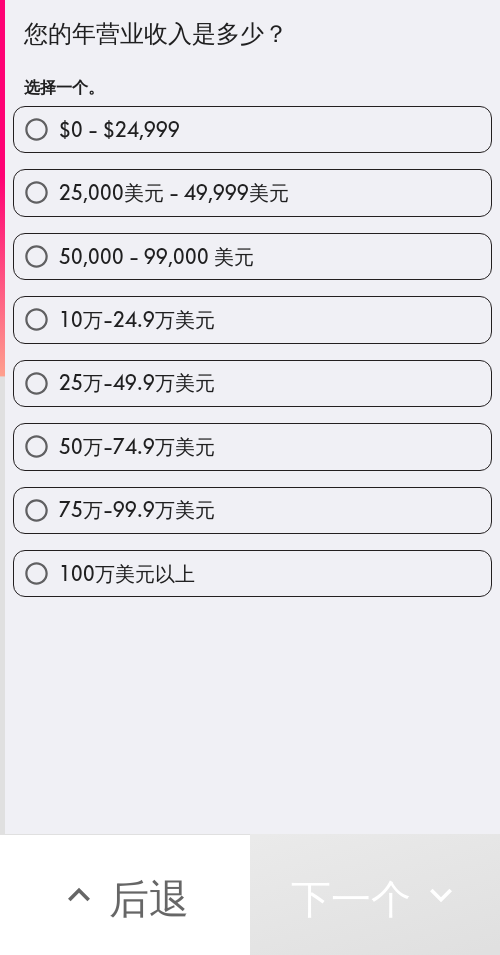 drag, startPoint x: 210, startPoint y: 386, endPoint x: 124, endPoint y: 454, distance: 109.63576 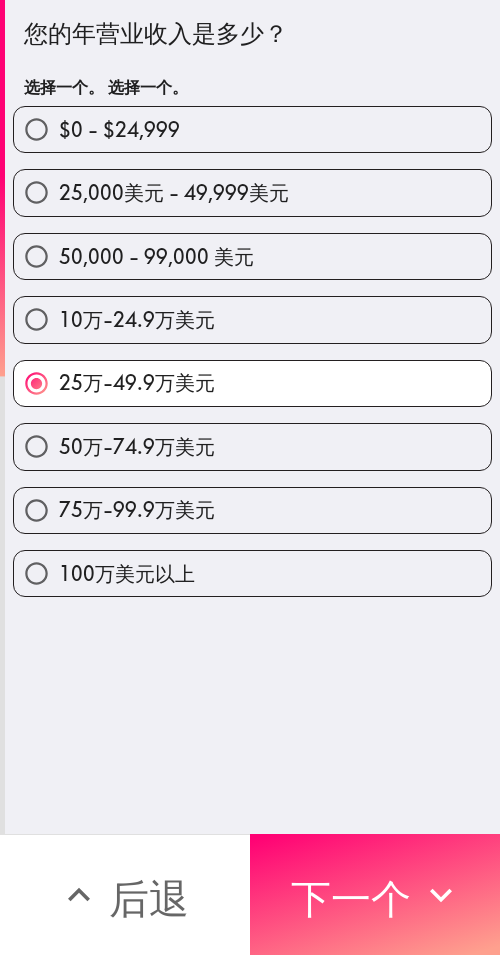 drag, startPoint x: 119, startPoint y: 325, endPoint x: 89, endPoint y: 370, distance: 54.08327 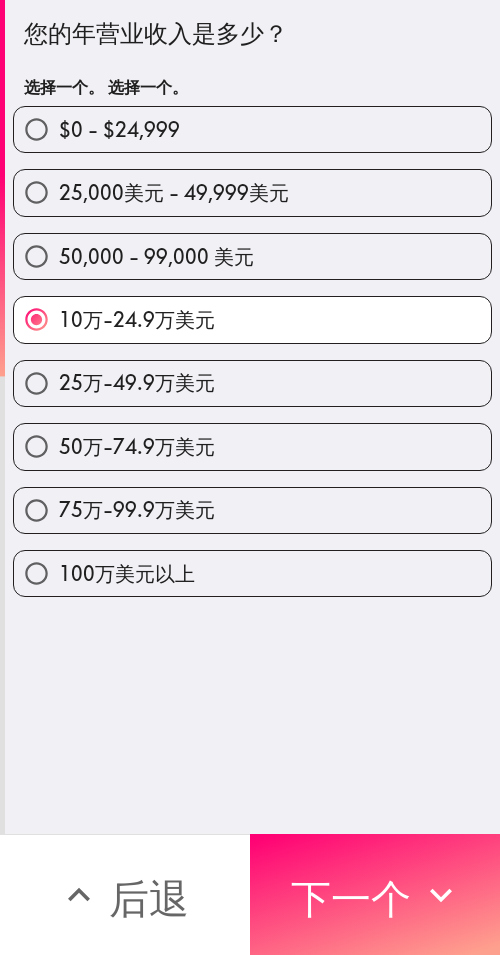 click on "25万-49.9万美元" at bounding box center [252, 383] 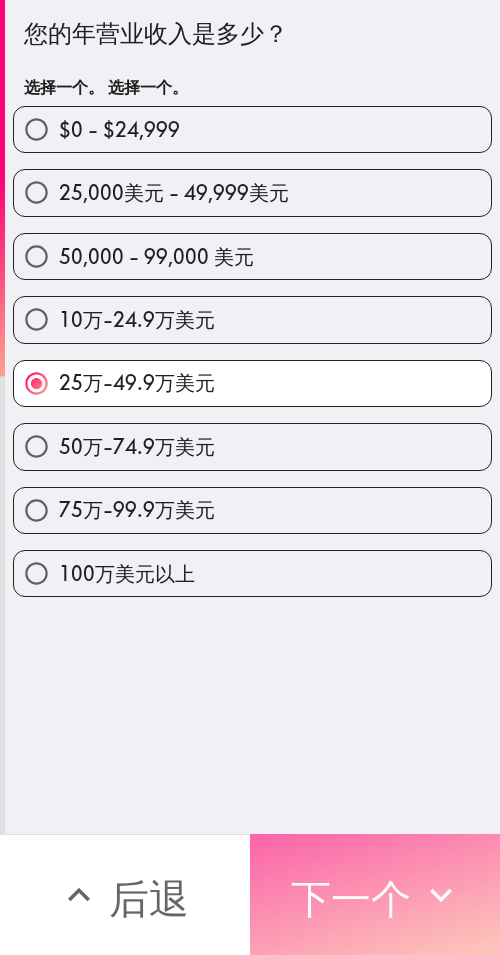 click on "下一个" at bounding box center [351, 898] 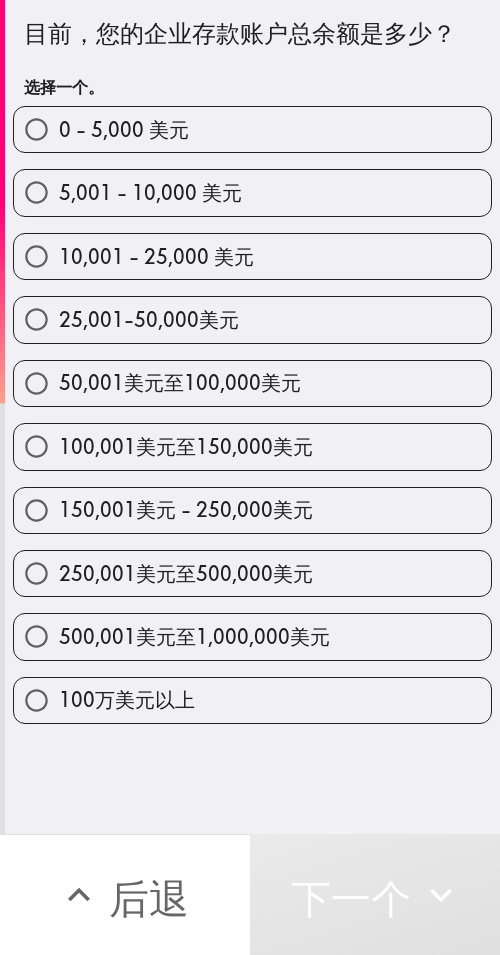 drag, startPoint x: 349, startPoint y: 433, endPoint x: 72, endPoint y: 556, distance: 303.08084 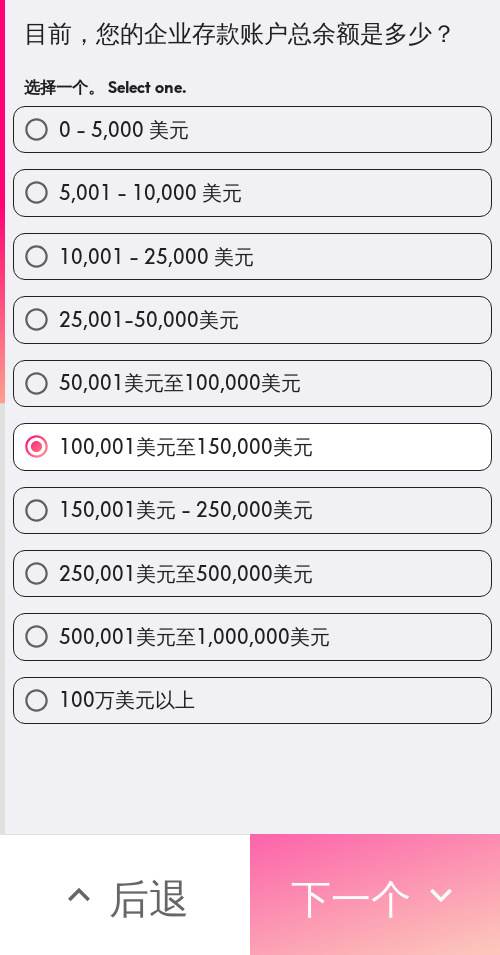 click on "下一个" at bounding box center [351, 898] 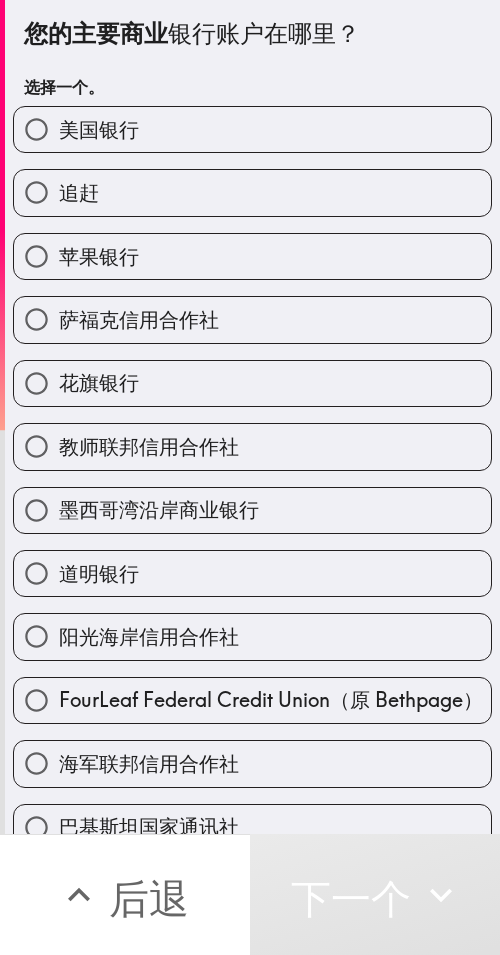 drag, startPoint x: 285, startPoint y: 370, endPoint x: 122, endPoint y: 493, distance: 204.20088 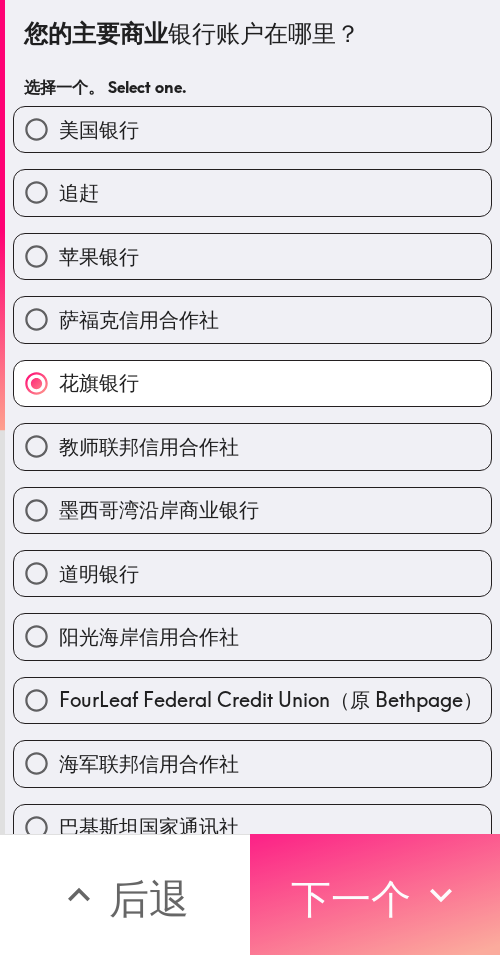 click on "下一个" at bounding box center (351, 898) 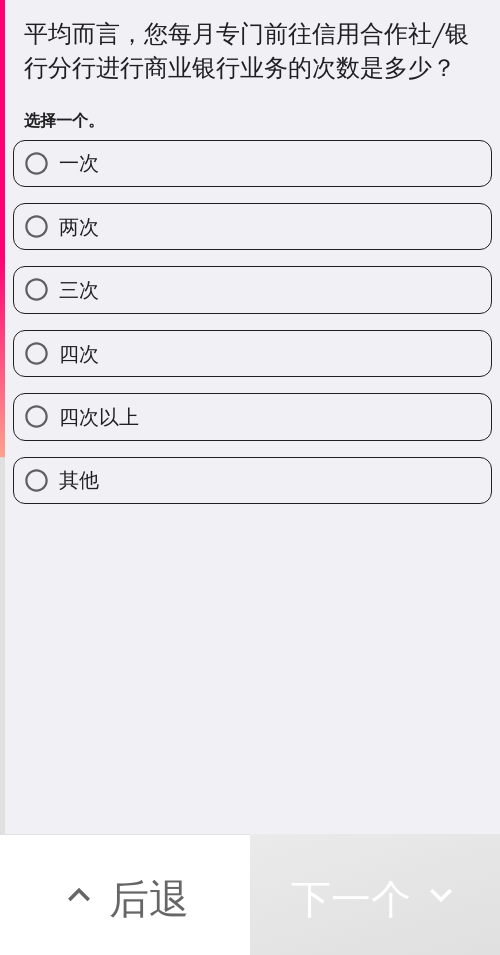 click on "四次" at bounding box center [252, 353] 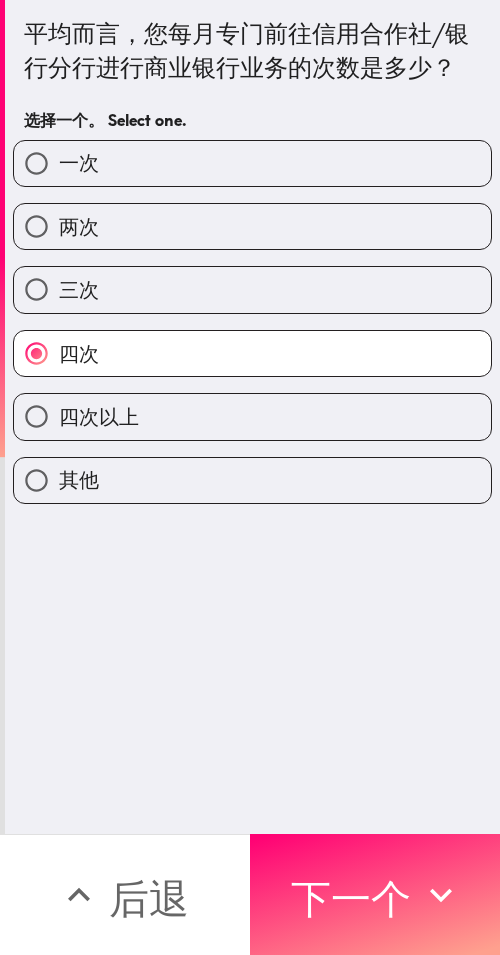 drag, startPoint x: 363, startPoint y: 874, endPoint x: 207, endPoint y: 821, distance: 164.7574 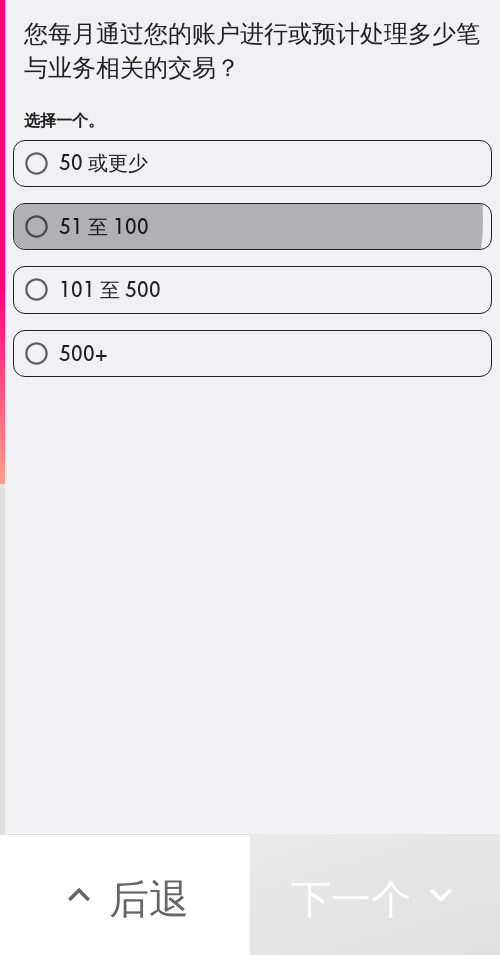 click on "51 至 100" at bounding box center (252, 226) 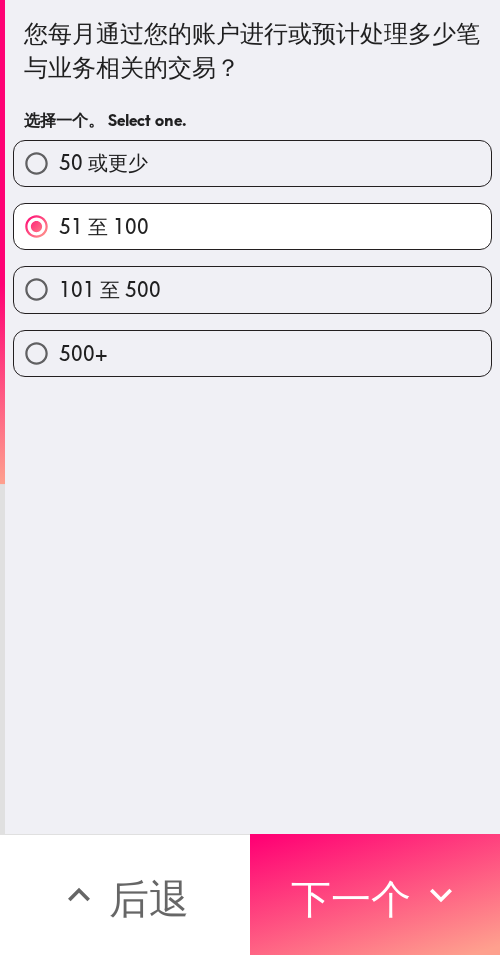 drag, startPoint x: 300, startPoint y: 868, endPoint x: 252, endPoint y: 816, distance: 70.76723 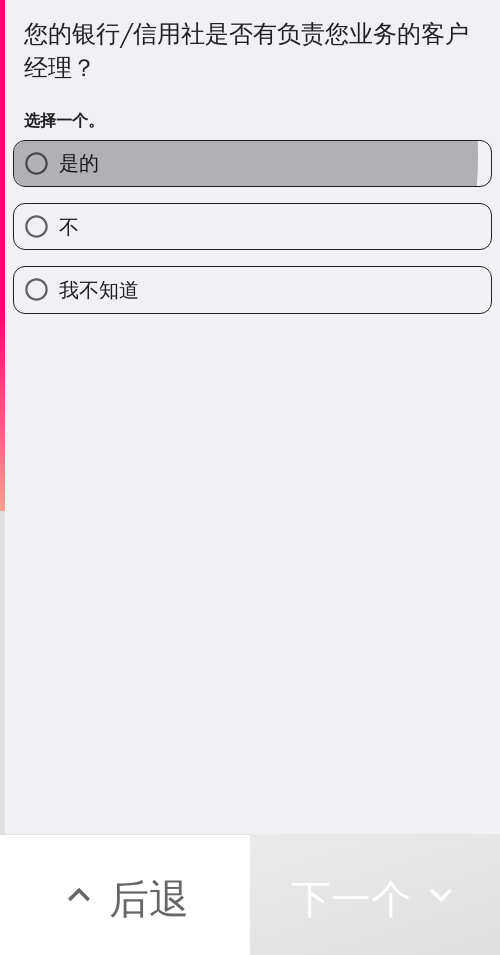click on "是的" at bounding box center (252, 163) 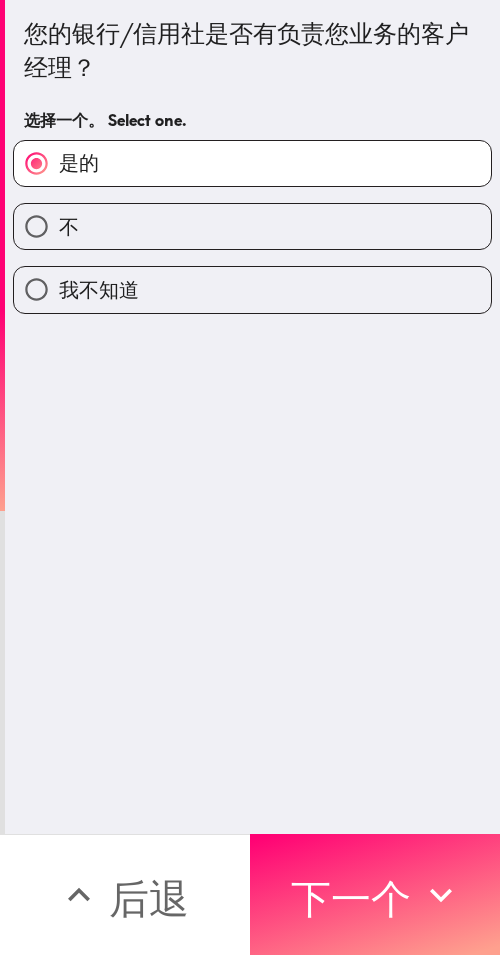 drag, startPoint x: 297, startPoint y: 909, endPoint x: 217, endPoint y: 849, distance: 100 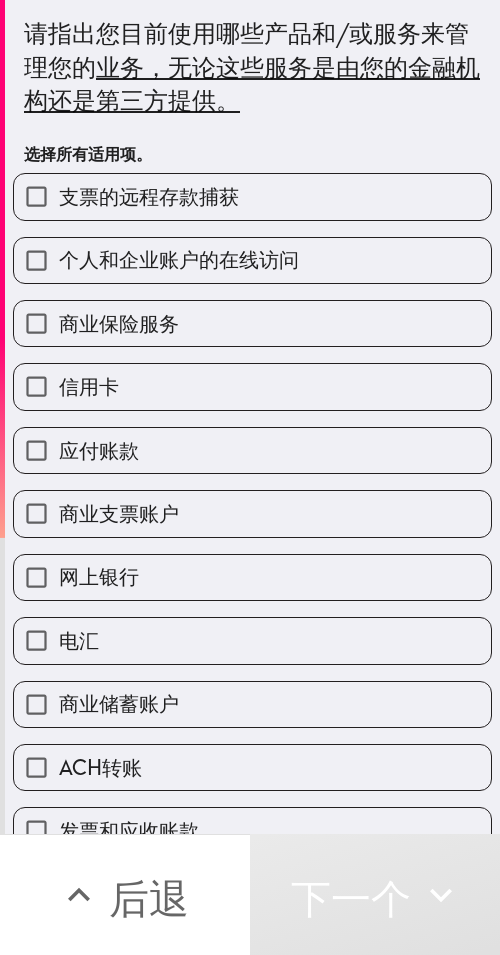 drag, startPoint x: 199, startPoint y: 190, endPoint x: 211, endPoint y: 215, distance: 27.730848 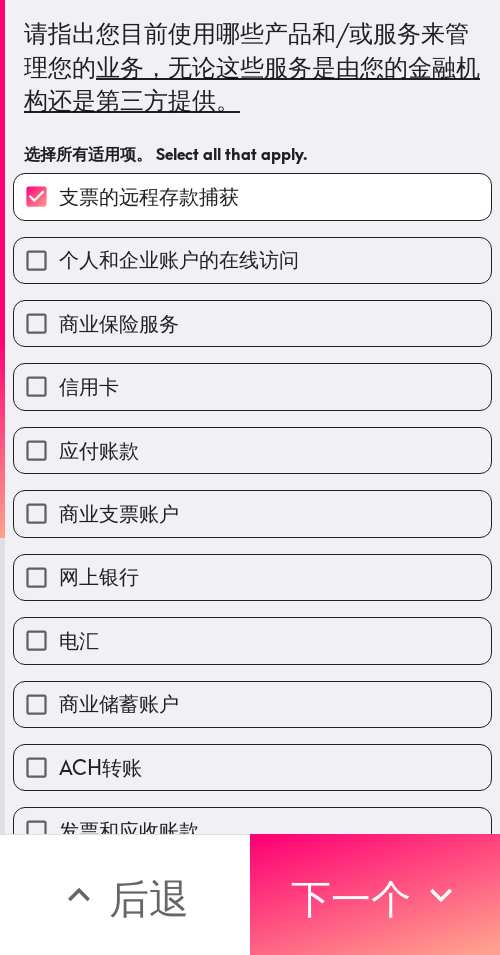 drag, startPoint x: 337, startPoint y: 512, endPoint x: 309, endPoint y: 533, distance: 35 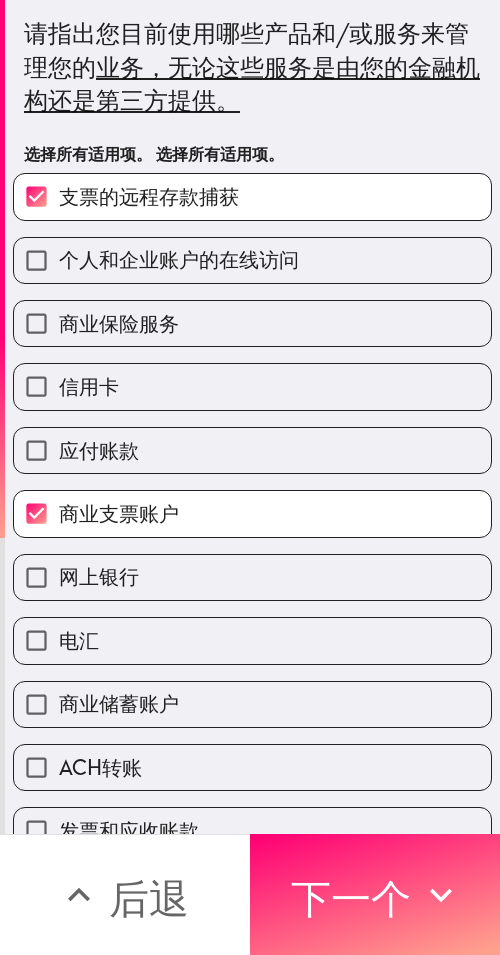 click on "网上银行" at bounding box center [252, 577] 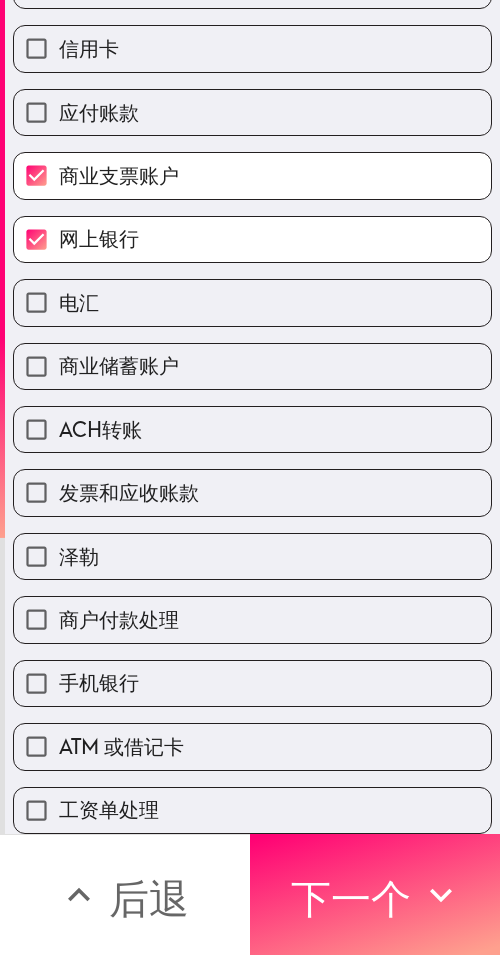 scroll, scrollTop: 353, scrollLeft: 0, axis: vertical 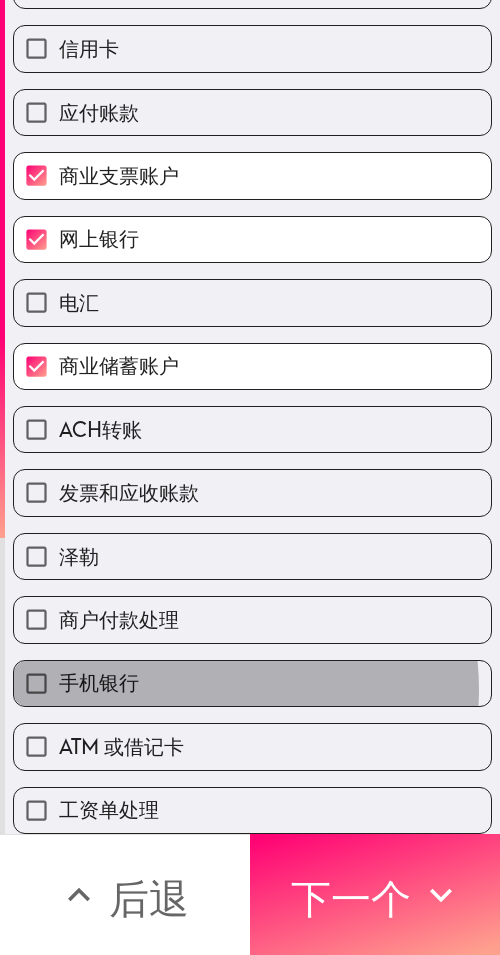 click on "手机银行" at bounding box center (252, 683) 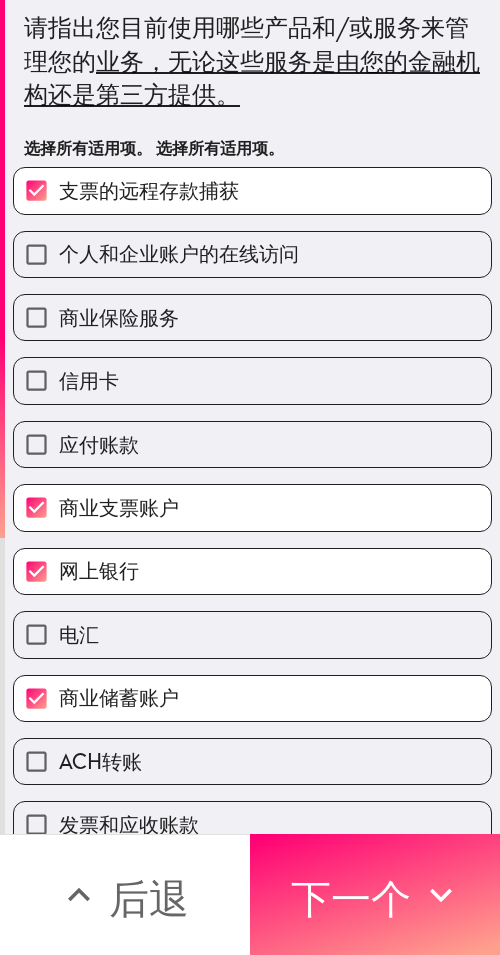 scroll, scrollTop: 0, scrollLeft: 0, axis: both 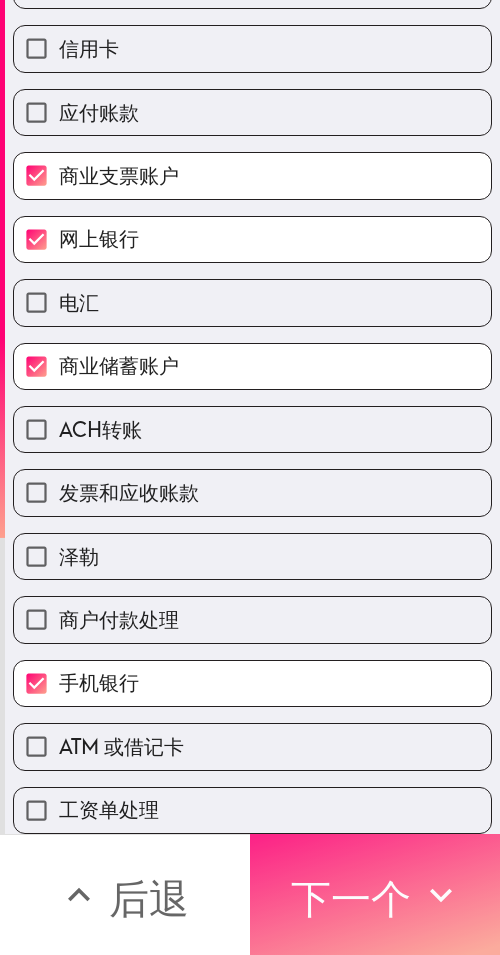 click on "下一个" at bounding box center [351, 898] 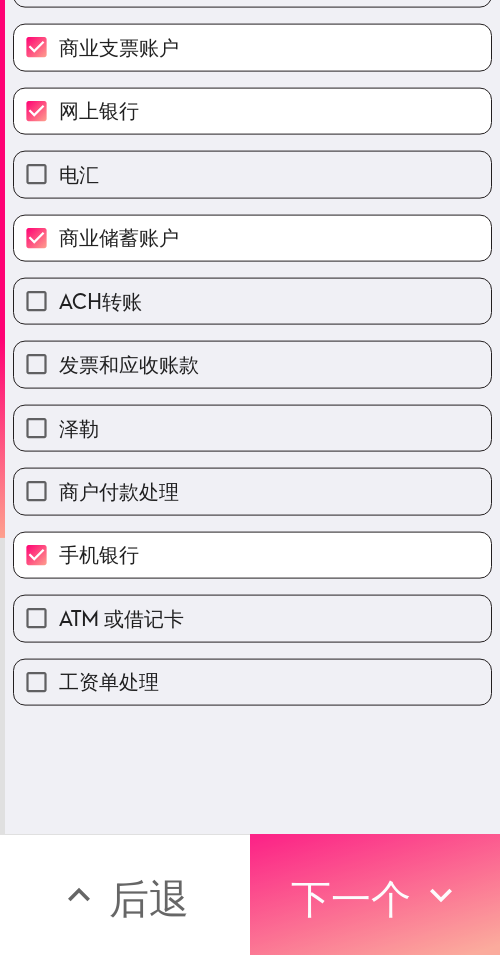 scroll, scrollTop: 35, scrollLeft: 0, axis: vertical 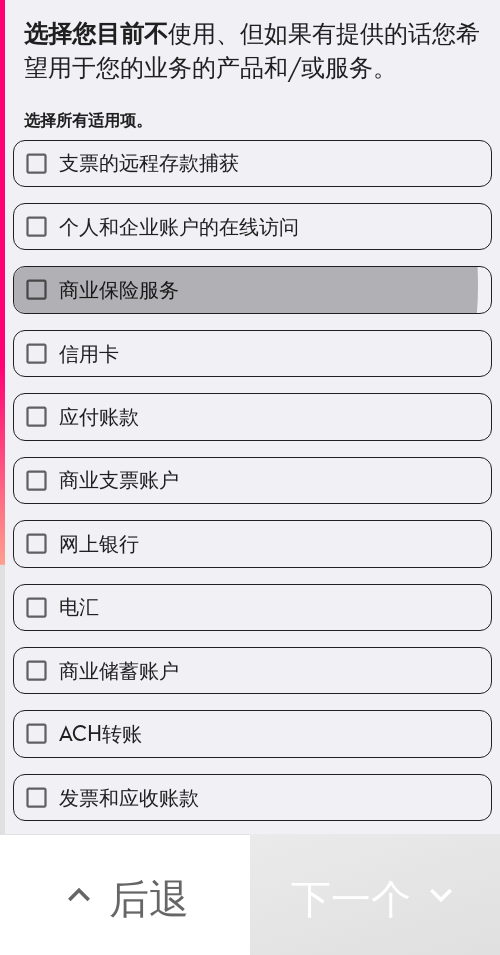 click on "商业保险服务" at bounding box center [119, 289] 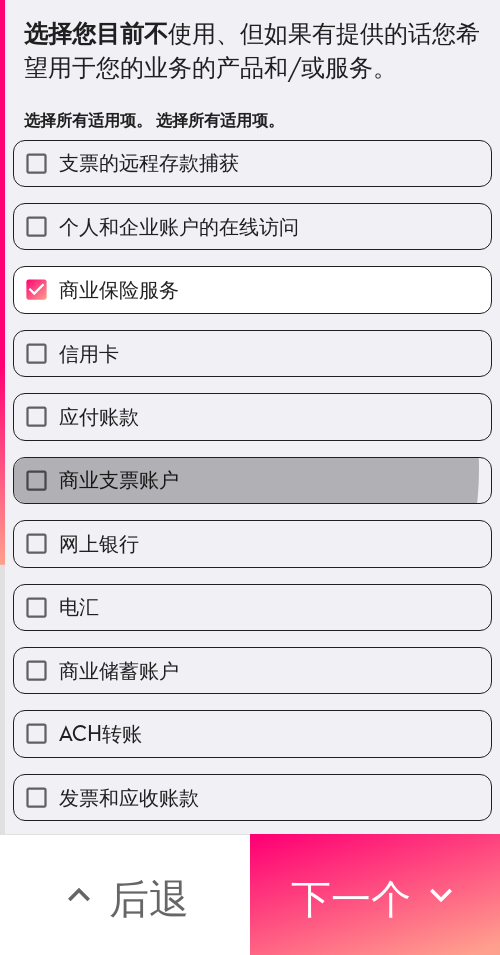 click on "商业支票账户" at bounding box center [252, 480] 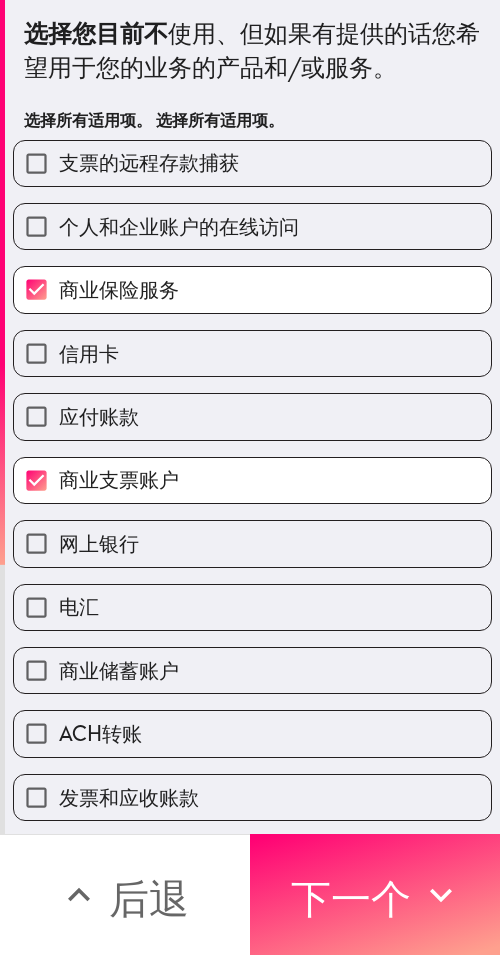 click on "应付账款" at bounding box center (252, 416) 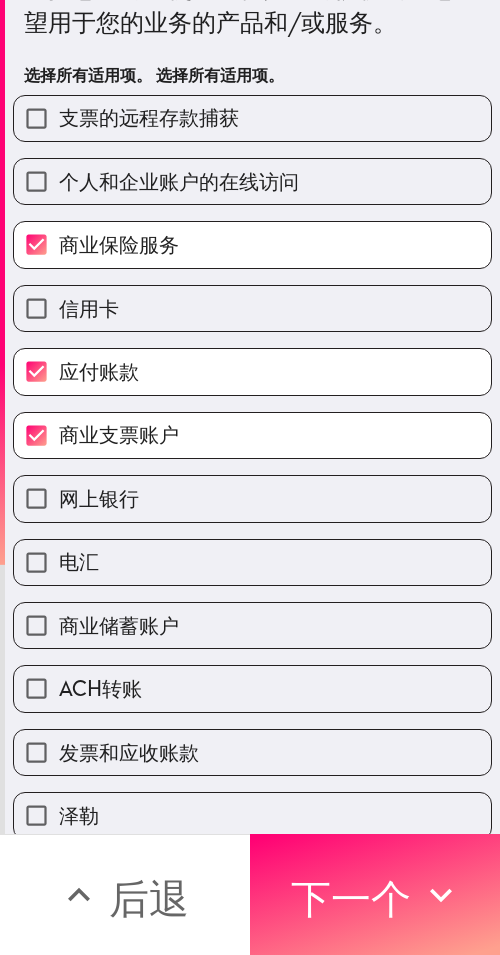 scroll, scrollTop: 200, scrollLeft: 0, axis: vertical 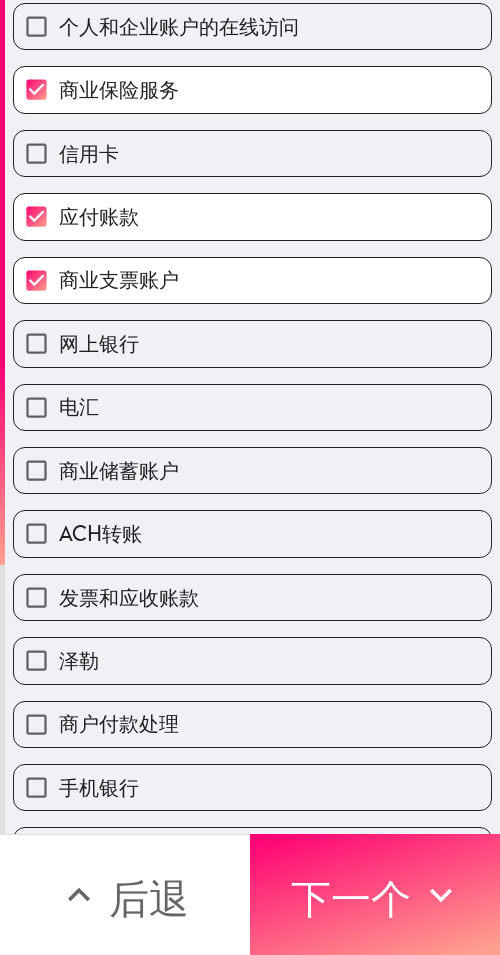 click on "ACH转账" at bounding box center (252, 533) 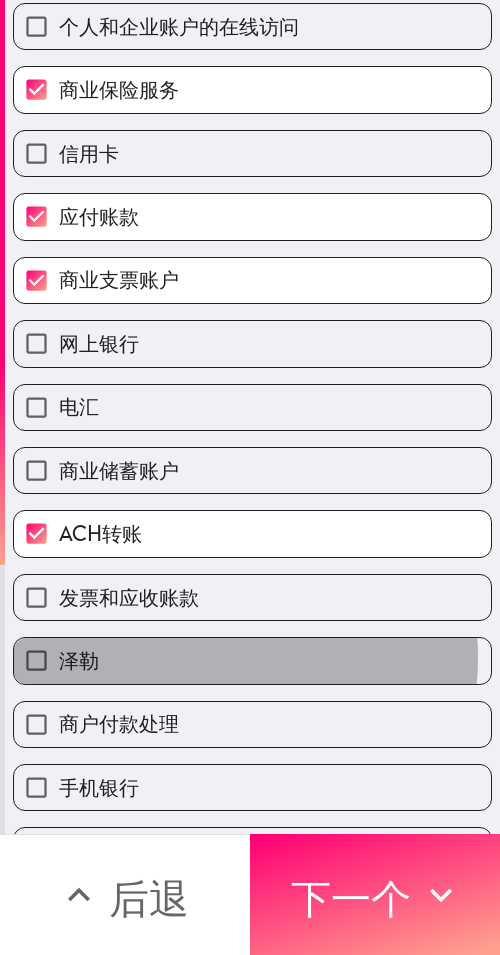 click on "泽勒" at bounding box center (252, 660) 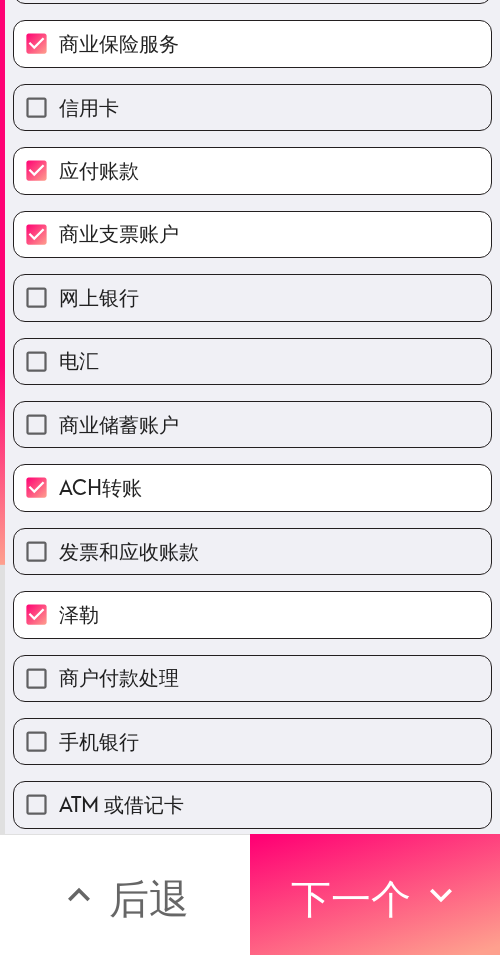 scroll, scrollTop: 393, scrollLeft: 0, axis: vertical 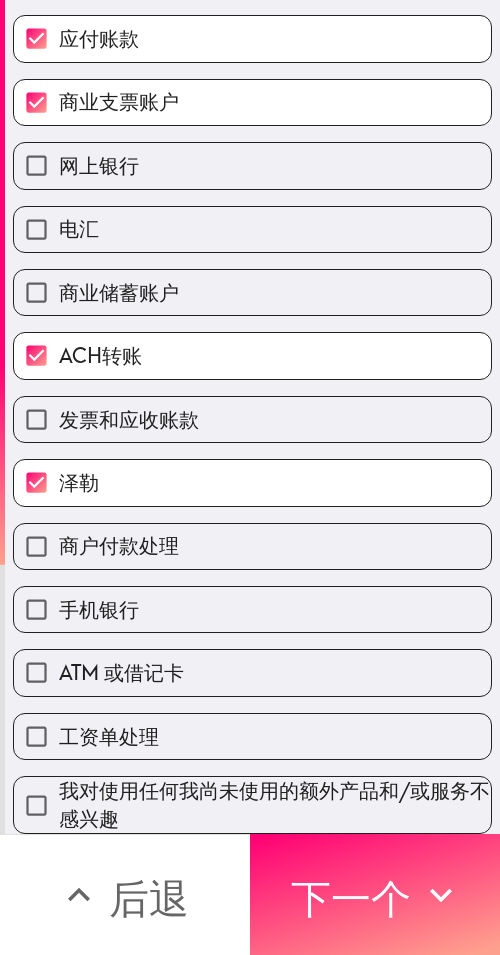 click on "商户付款处理" at bounding box center [252, 546] 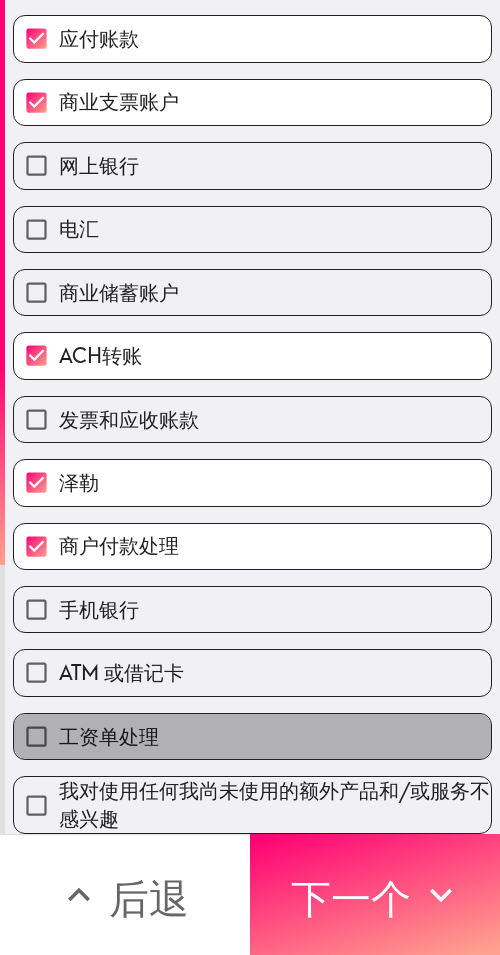 click on "工资单处理" at bounding box center (252, 736) 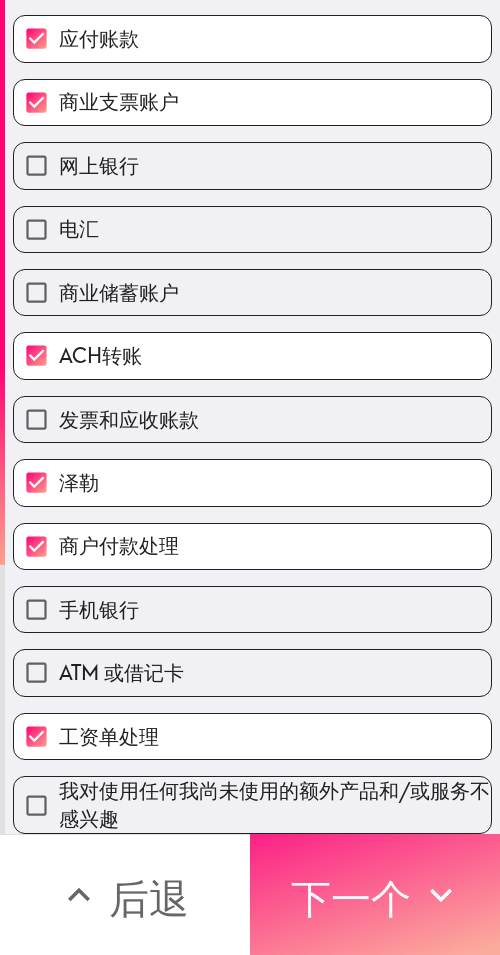 click on "下一个" at bounding box center (351, 898) 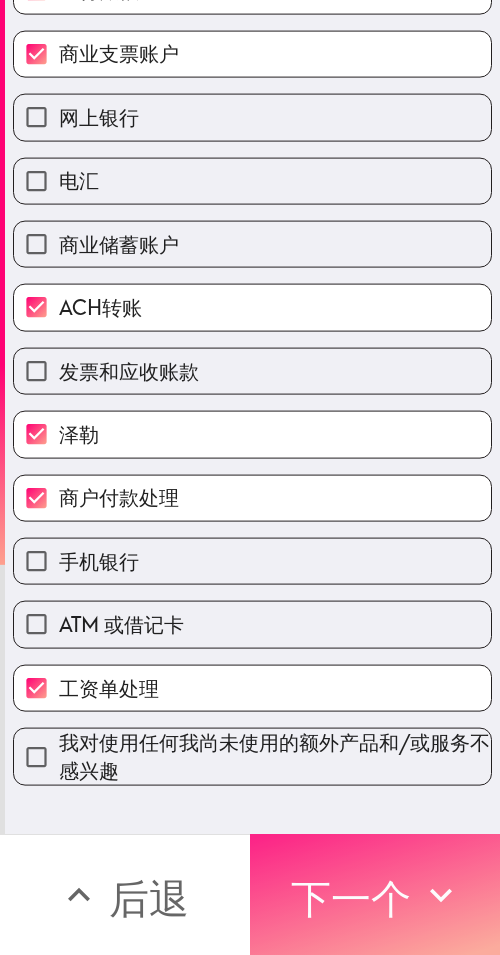 scroll, scrollTop: 0, scrollLeft: 0, axis: both 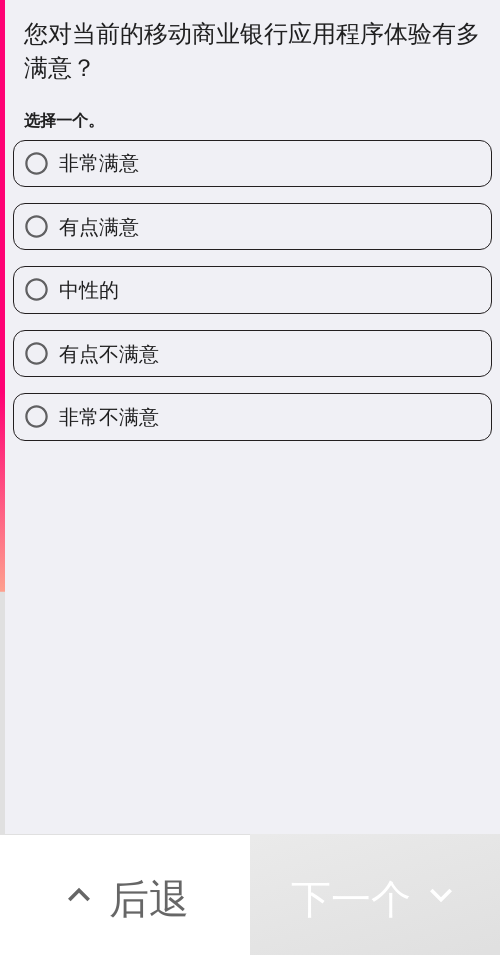 drag, startPoint x: 243, startPoint y: 171, endPoint x: 212, endPoint y: 193, distance: 38.013157 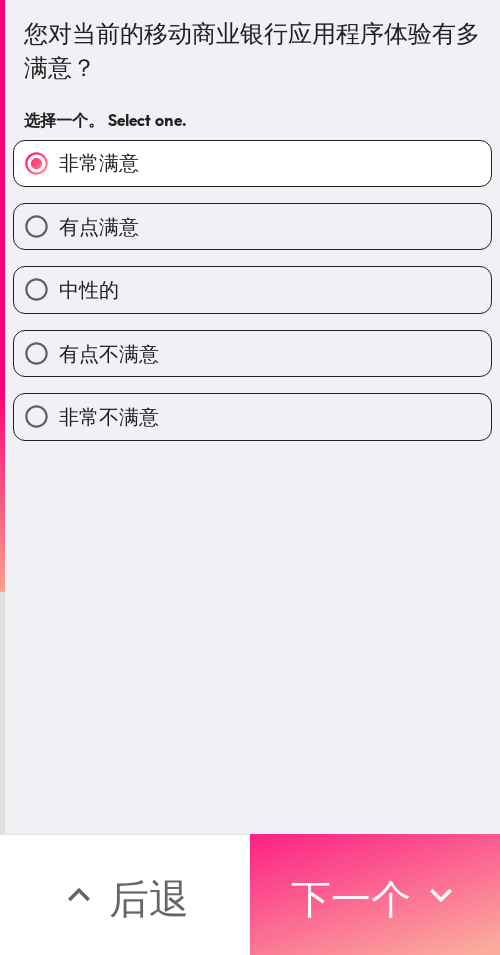 click on "下一个" at bounding box center [375, 894] 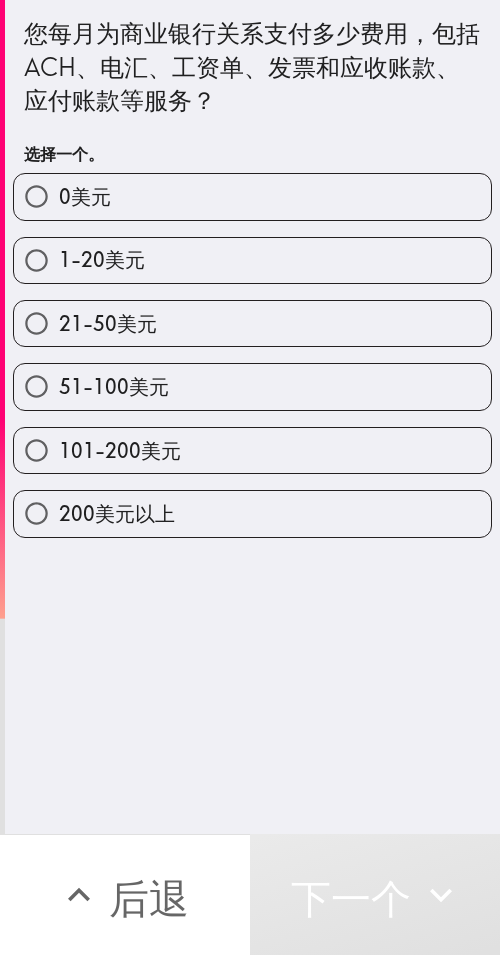 drag, startPoint x: 322, startPoint y: 375, endPoint x: 2, endPoint y: 398, distance: 320.8255 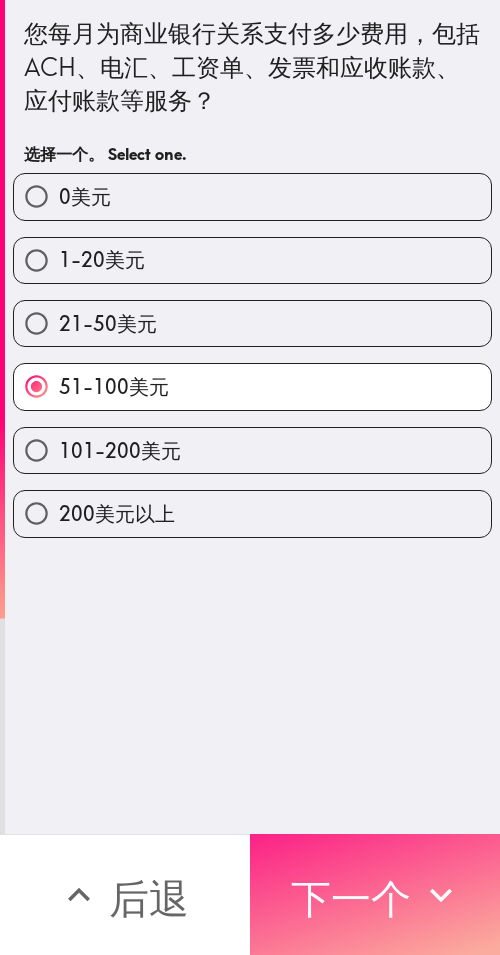 click on "下一个" at bounding box center [351, 898] 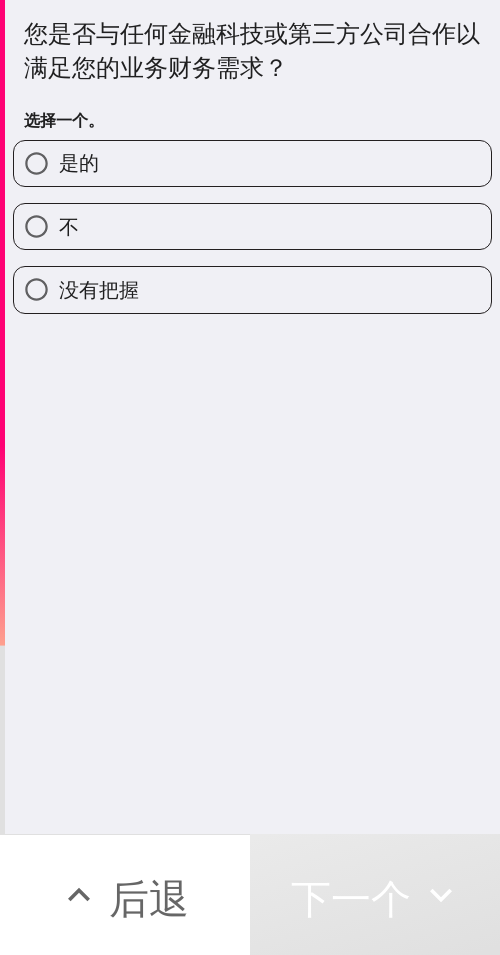 drag, startPoint x: 275, startPoint y: 160, endPoint x: 216, endPoint y: 194, distance: 68.09552 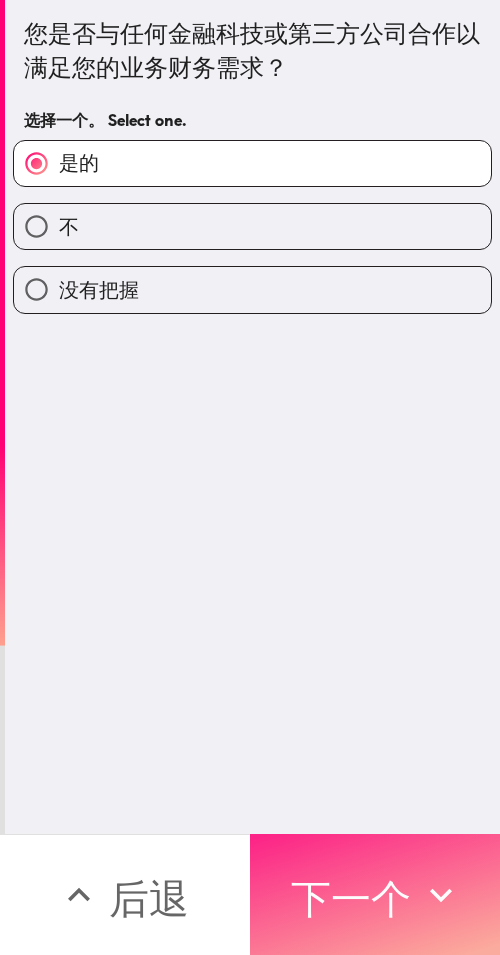 drag, startPoint x: 345, startPoint y: 877, endPoint x: 291, endPoint y: 856, distance: 57.939625 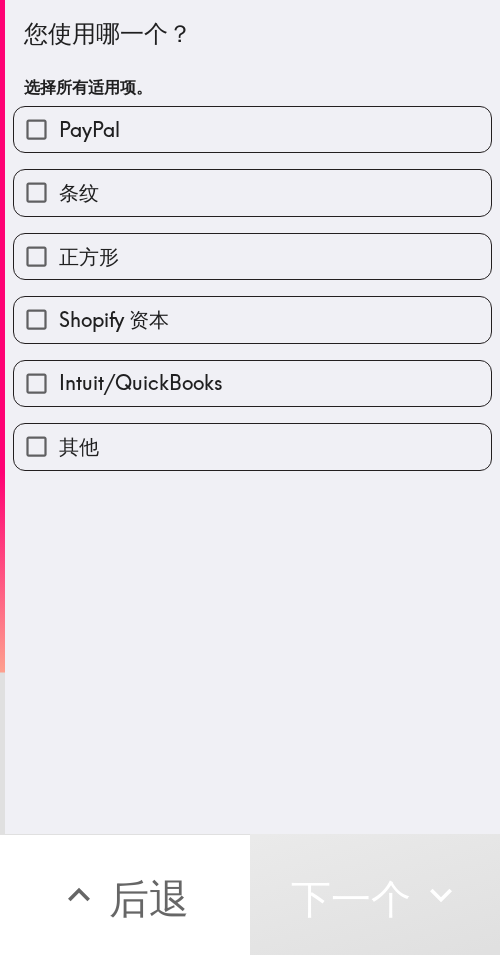click on "PayPal" at bounding box center (252, 129) 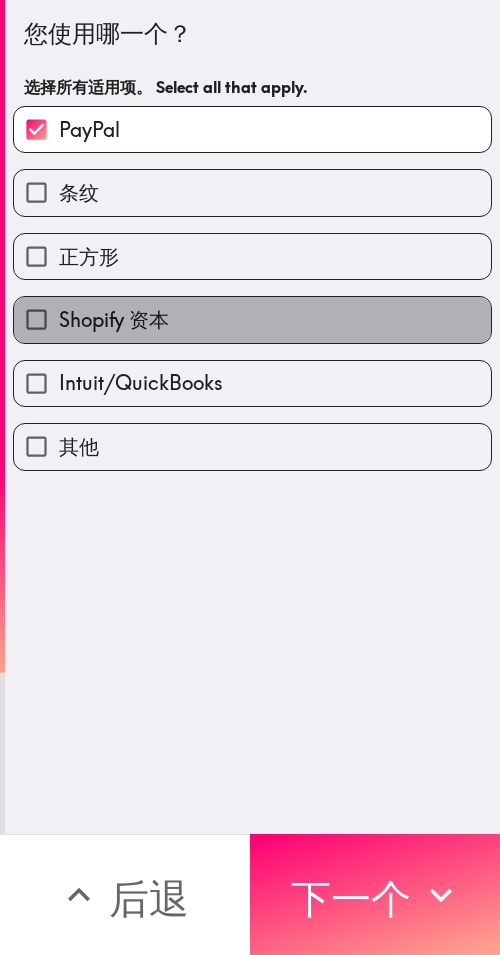 click on "Shopify 资本" at bounding box center [252, 319] 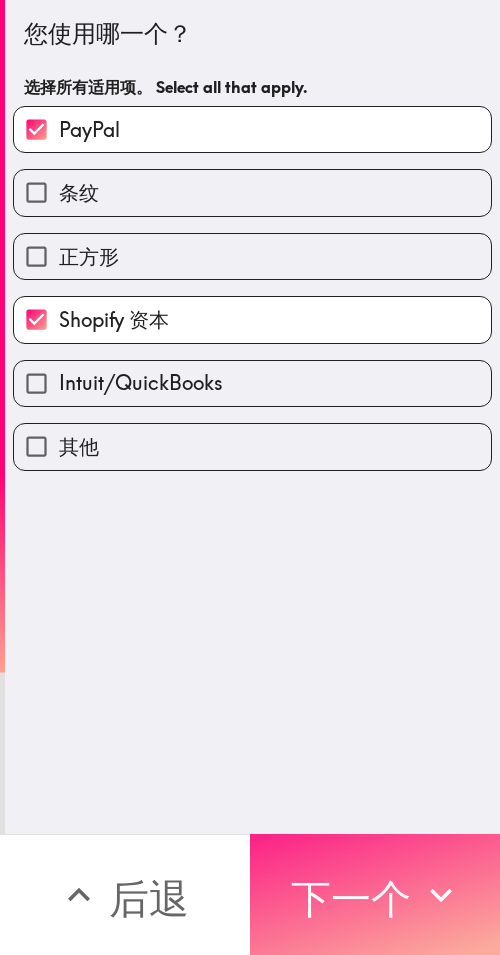 click on "下一个" at bounding box center (375, 894) 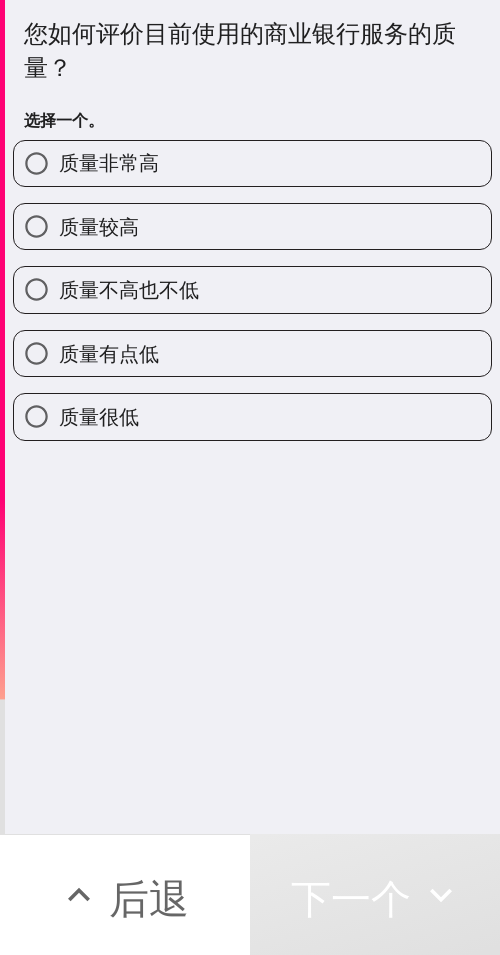 click on "质量非常高" at bounding box center (252, 163) 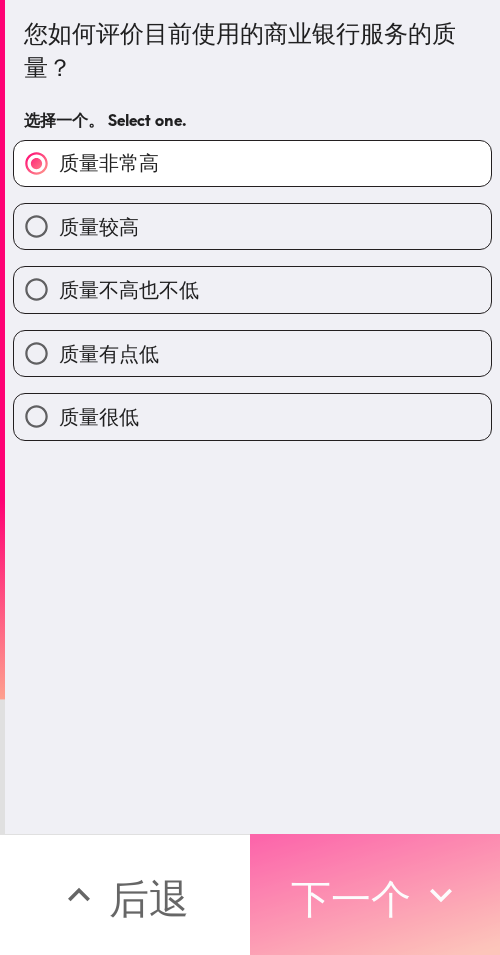 click 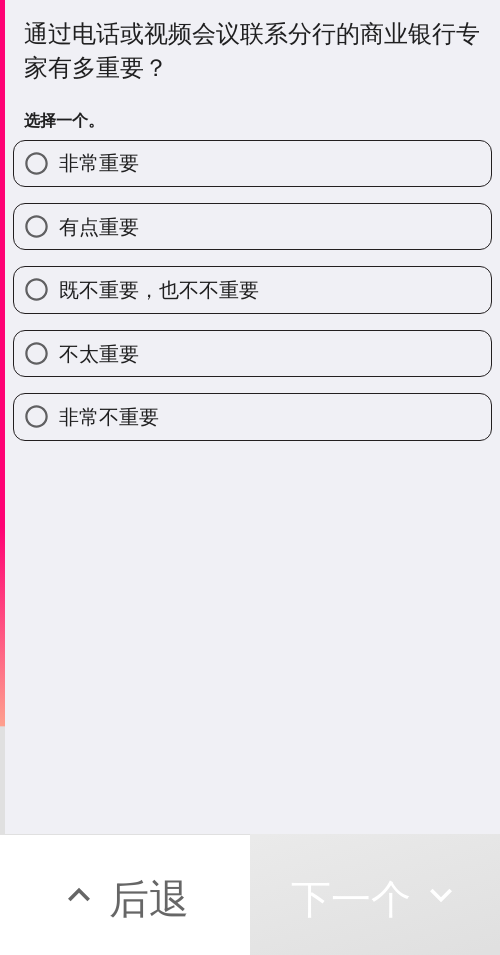 click on "非常重要" at bounding box center (252, 163) 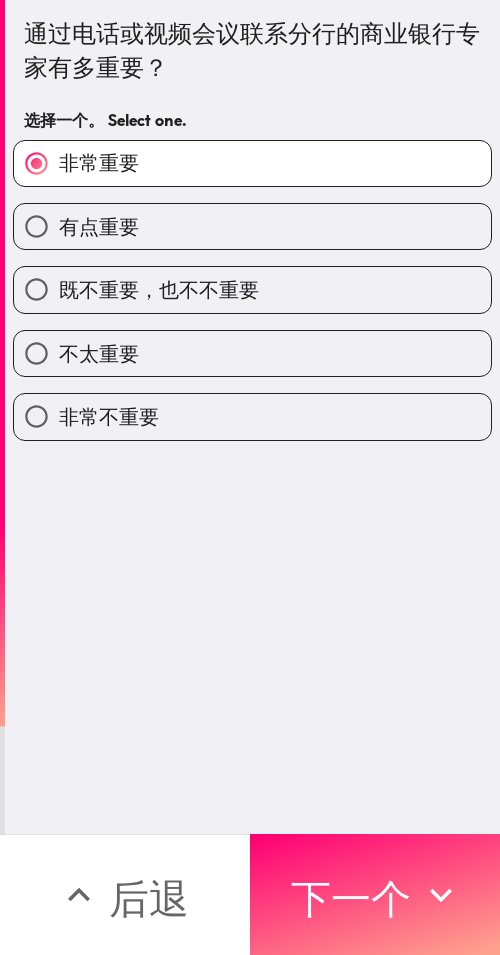 drag, startPoint x: 290, startPoint y: 272, endPoint x: 1, endPoint y: 523, distance: 382.78192 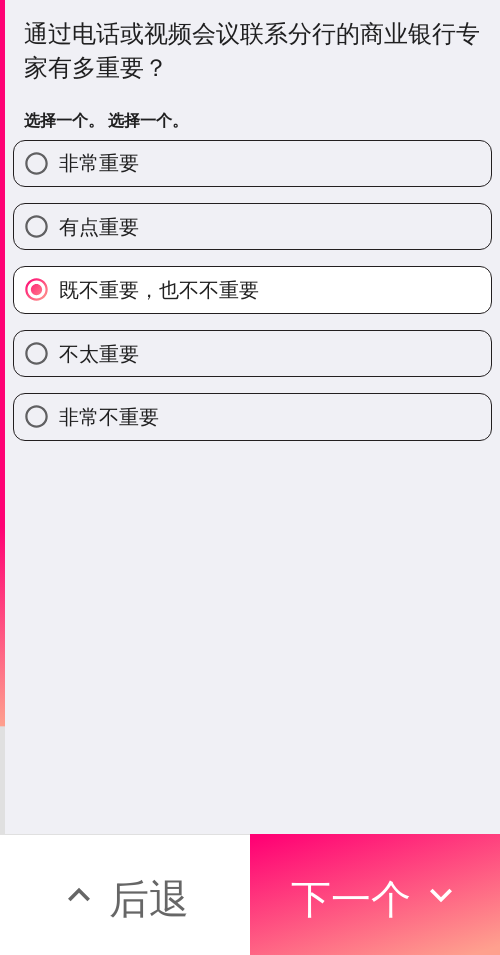 drag, startPoint x: 313, startPoint y: 892, endPoint x: 139, endPoint y: 794, distance: 199.69977 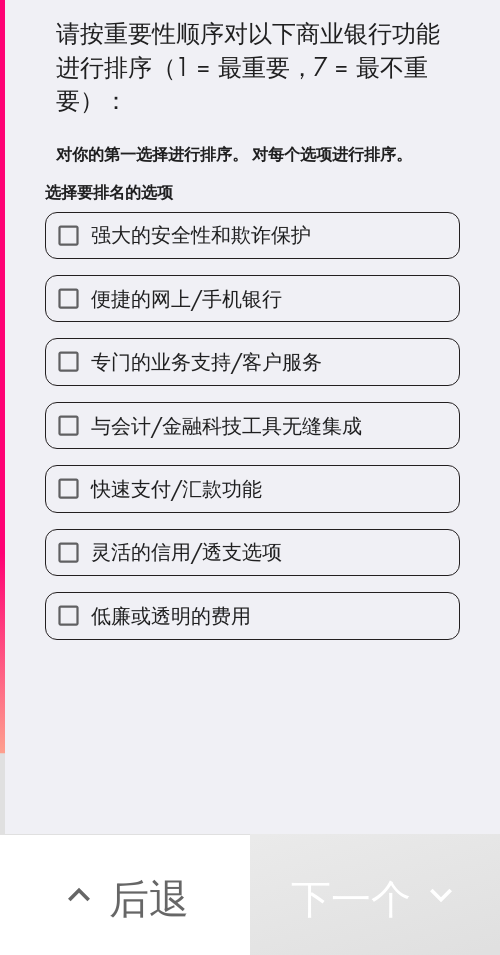 click on "灵活的信用/透支选项" at bounding box center (186, 551) 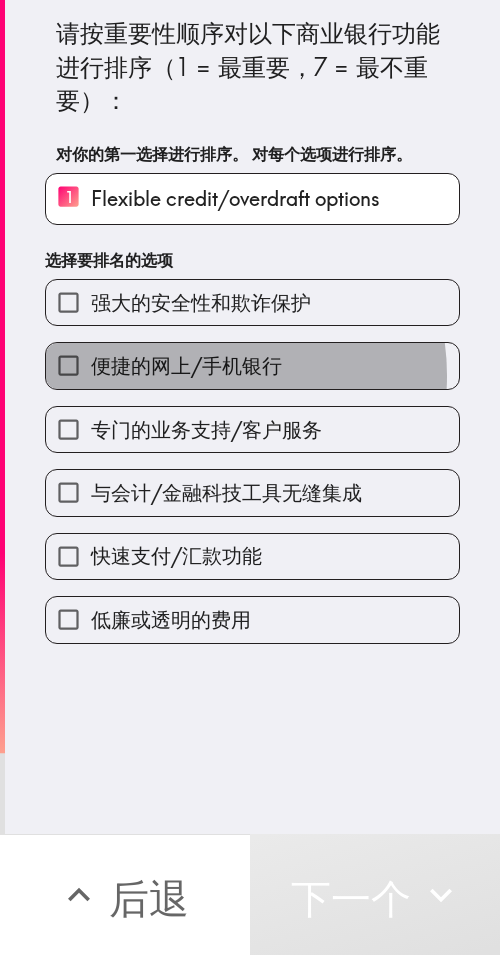 click on "便捷的网上/手机银行" at bounding box center [186, 365] 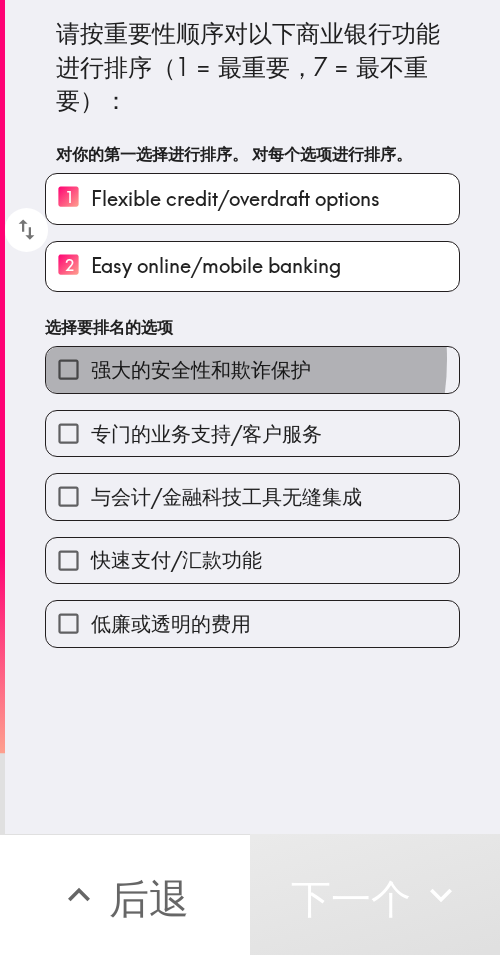 drag, startPoint x: 188, startPoint y: 359, endPoint x: 210, endPoint y: 484, distance: 126.921234 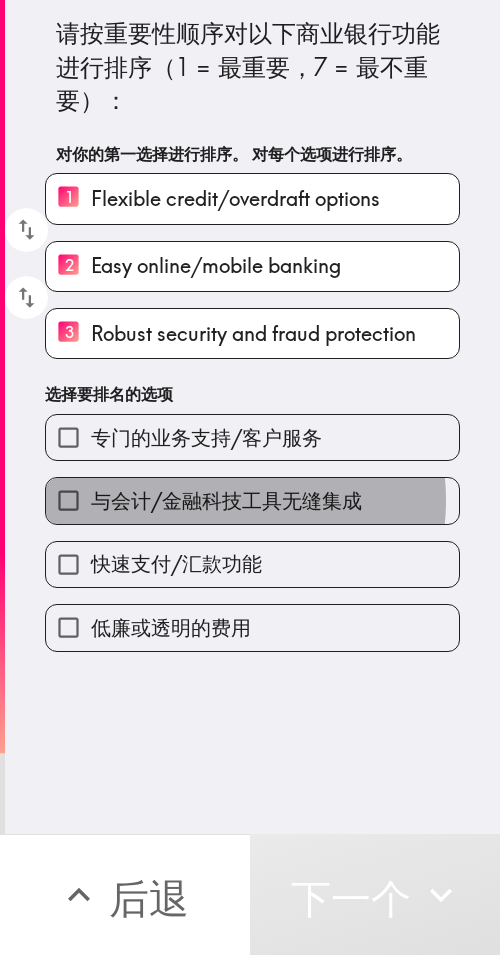 click on "与会计/金融科技工具无缝集成" at bounding box center (226, 500) 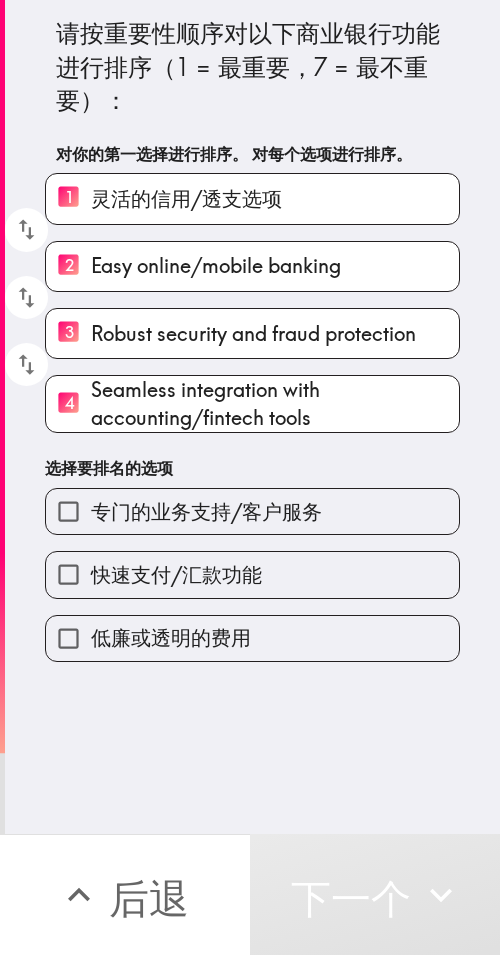 click on "专门的业务支持/客户服务 快速支付/汇款功能 低廉或透明的费用" at bounding box center [244, 567] 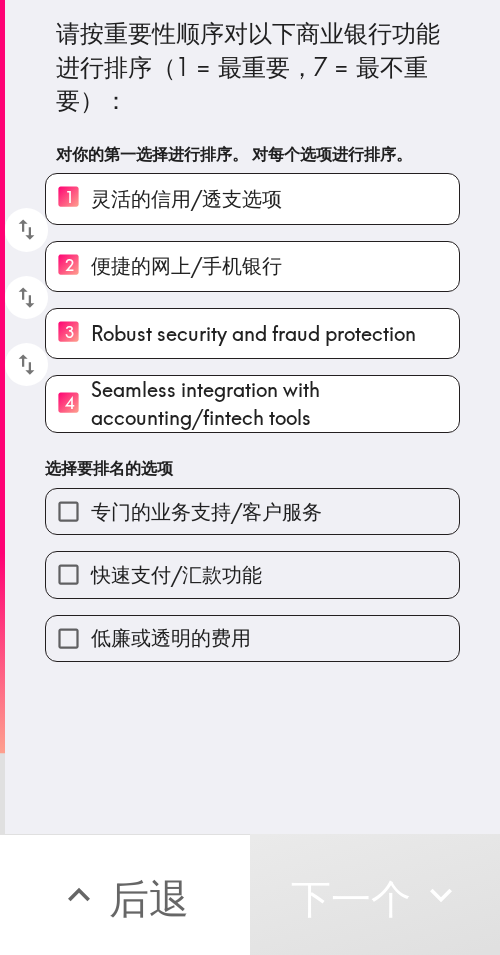 type 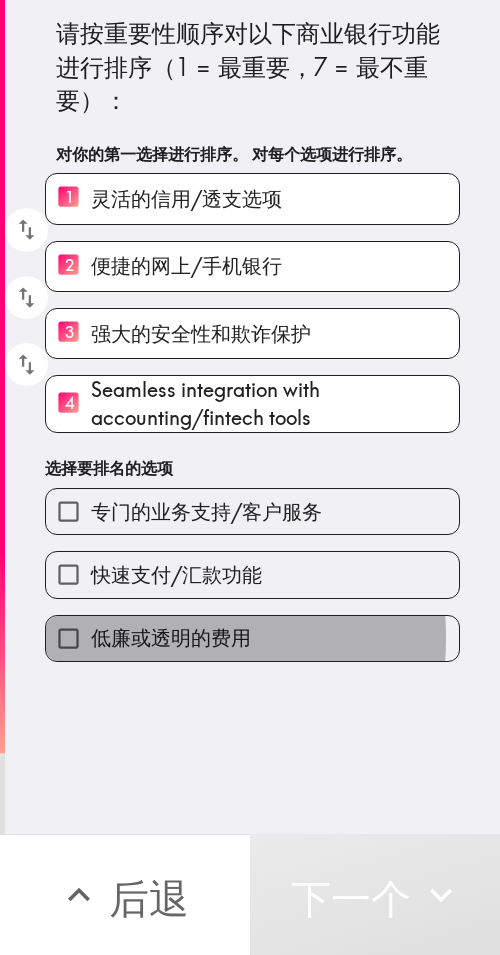 click on "低廉或透明的费用" at bounding box center (171, 637) 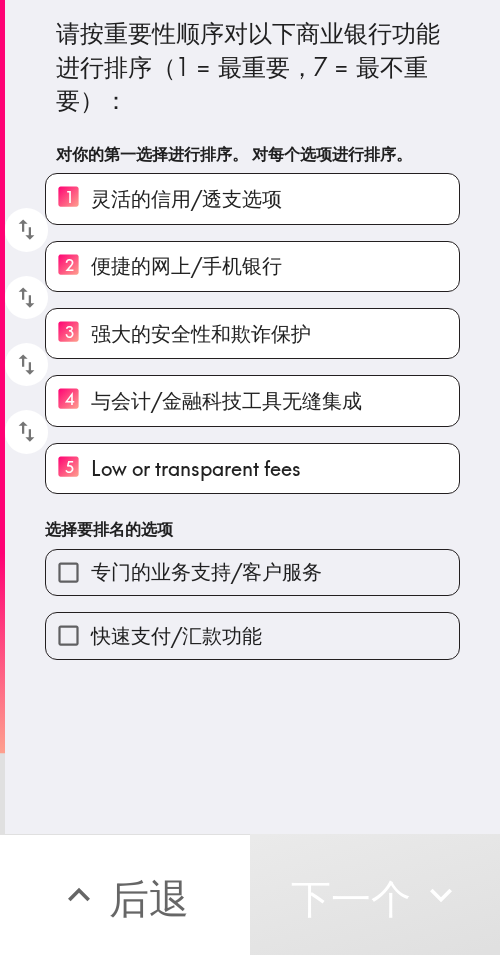 click on "快速支付/汇款功能" at bounding box center (244, 627) 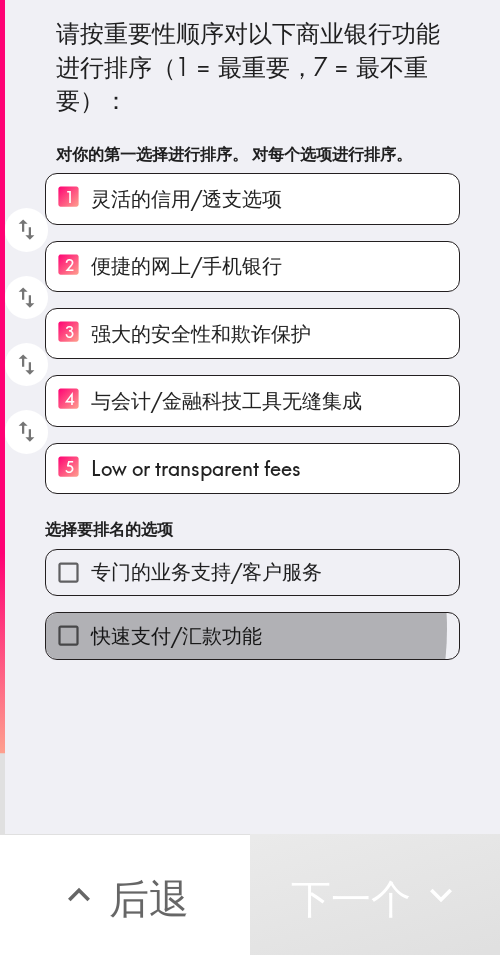 click on "快速支付/汇款功能" at bounding box center [176, 635] 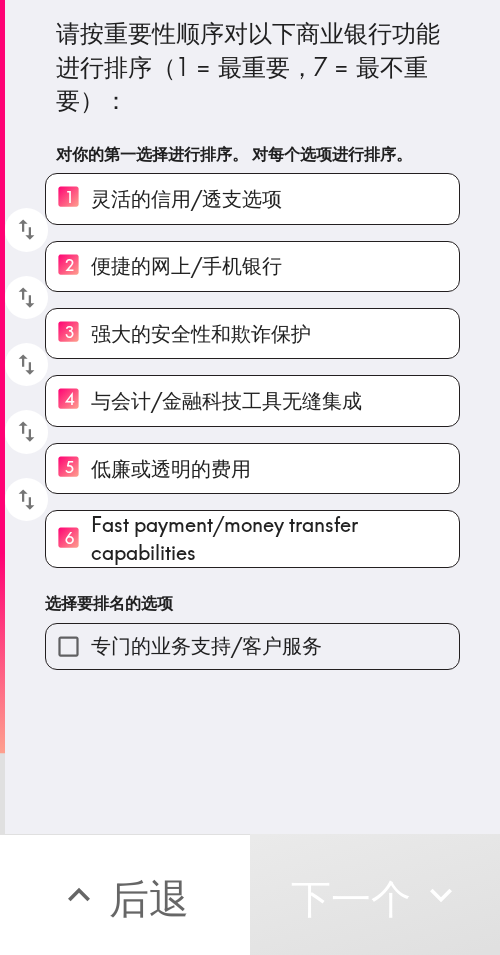 drag, startPoint x: 153, startPoint y: 620, endPoint x: 149, endPoint y: 636, distance: 16.492422 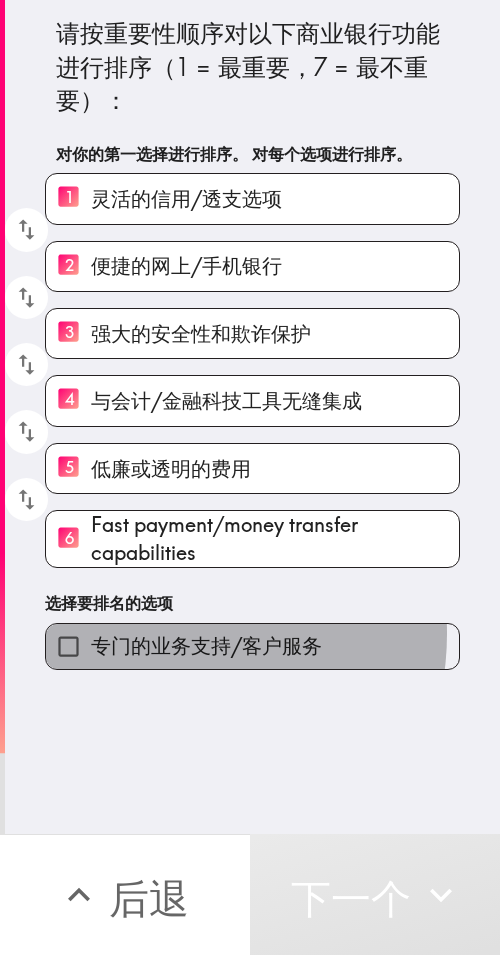 drag, startPoint x: 154, startPoint y: 634, endPoint x: 40, endPoint y: 676, distance: 121.49074 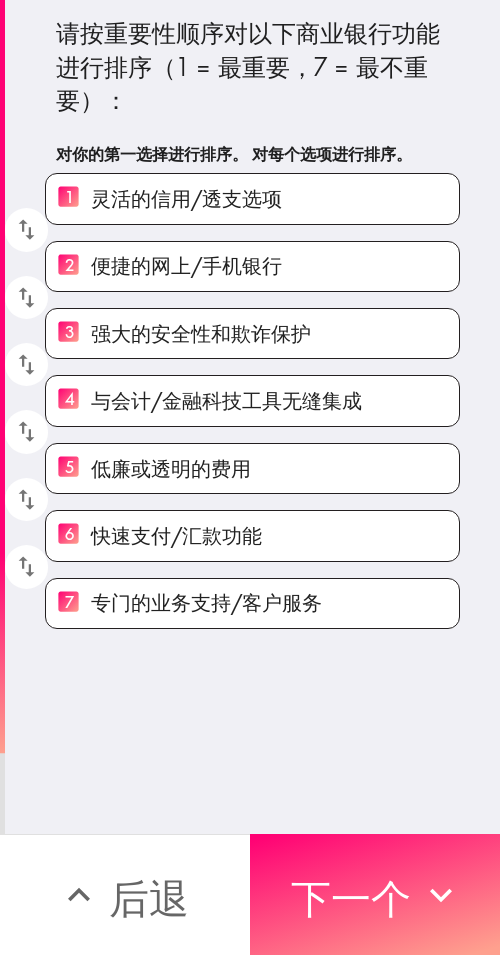 drag, startPoint x: 332, startPoint y: 905, endPoint x: 213, endPoint y: 887, distance: 120.353645 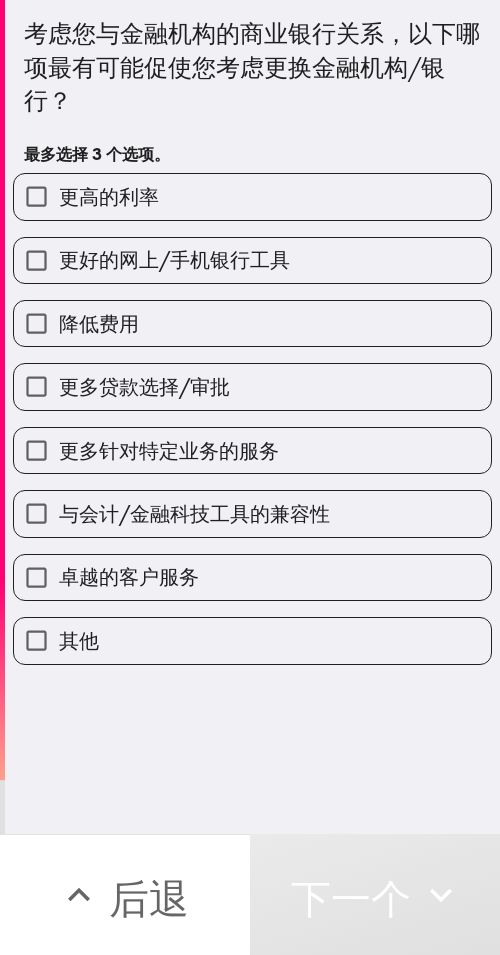 click on "更多针对特定业务的服务" at bounding box center [169, 450] 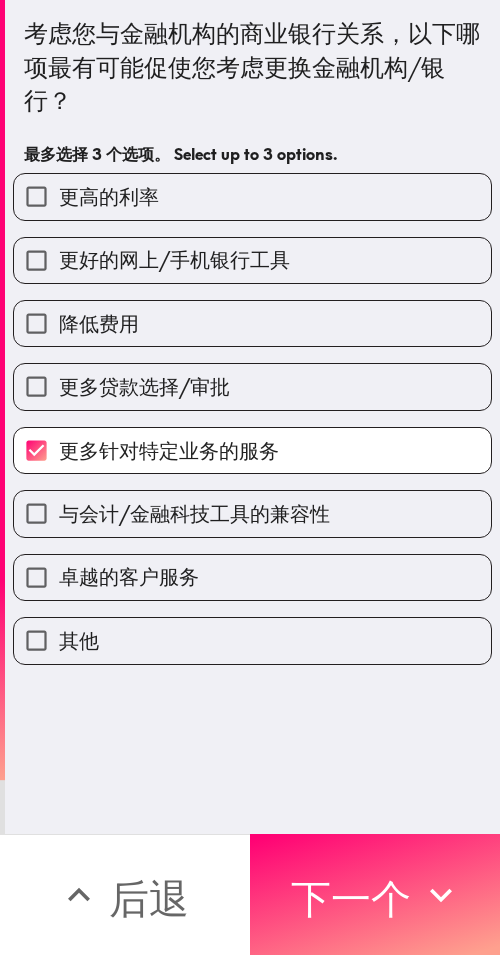 click on "更多贷款选择/审批" at bounding box center [252, 386] 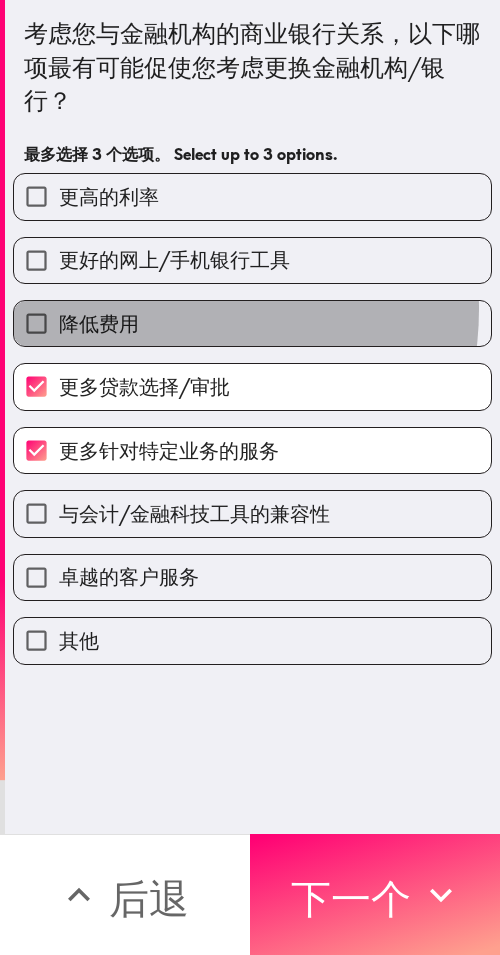 click on "降低费用" at bounding box center [252, 323] 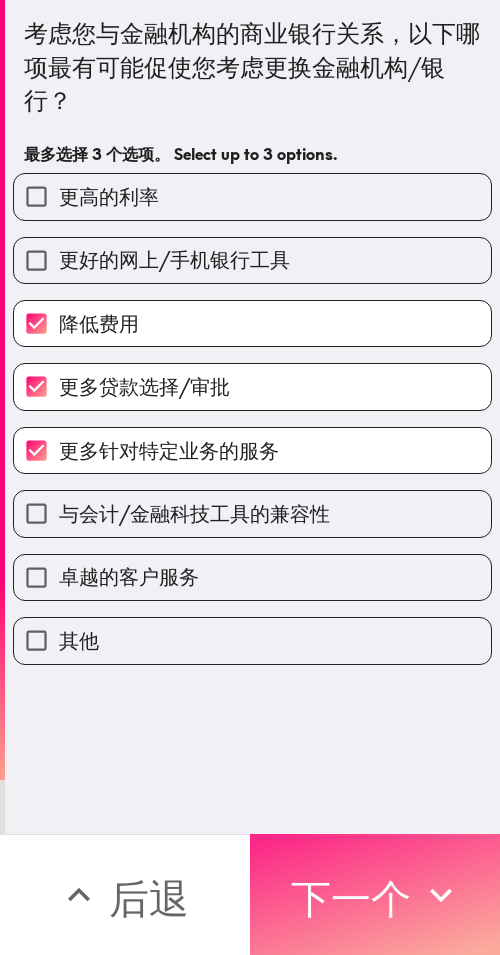 click 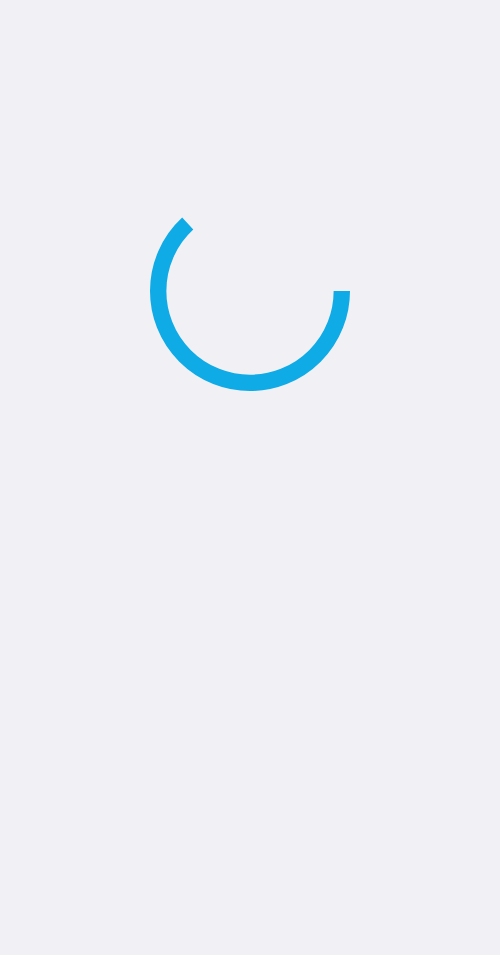 scroll, scrollTop: 0, scrollLeft: 0, axis: both 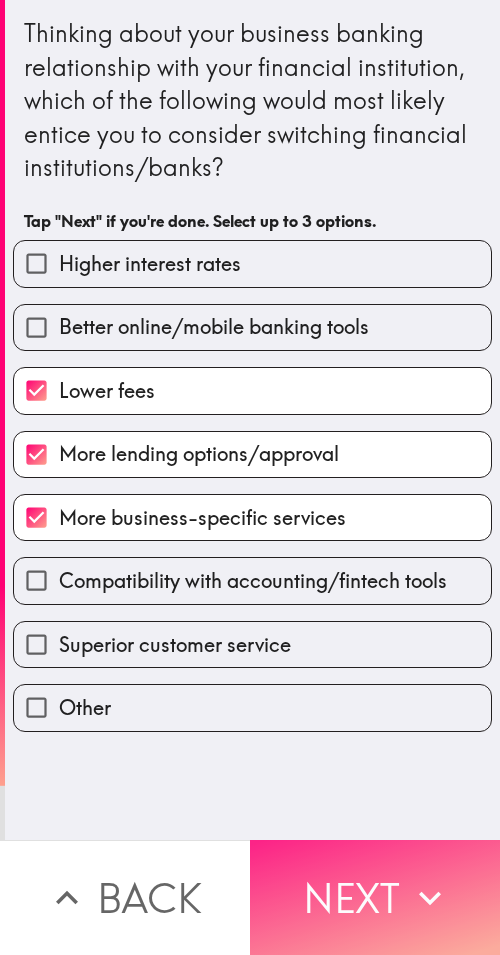 click on "Next" at bounding box center [375, 897] 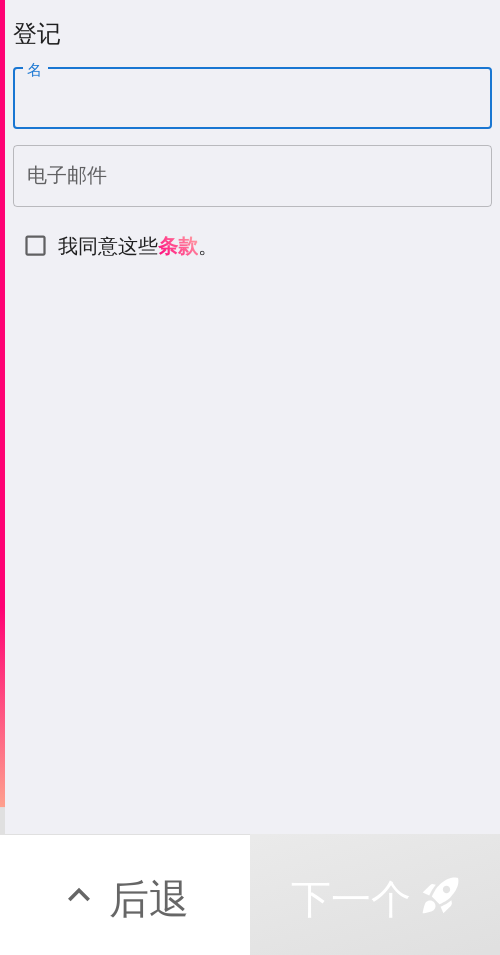click on "名" at bounding box center [252, 99] 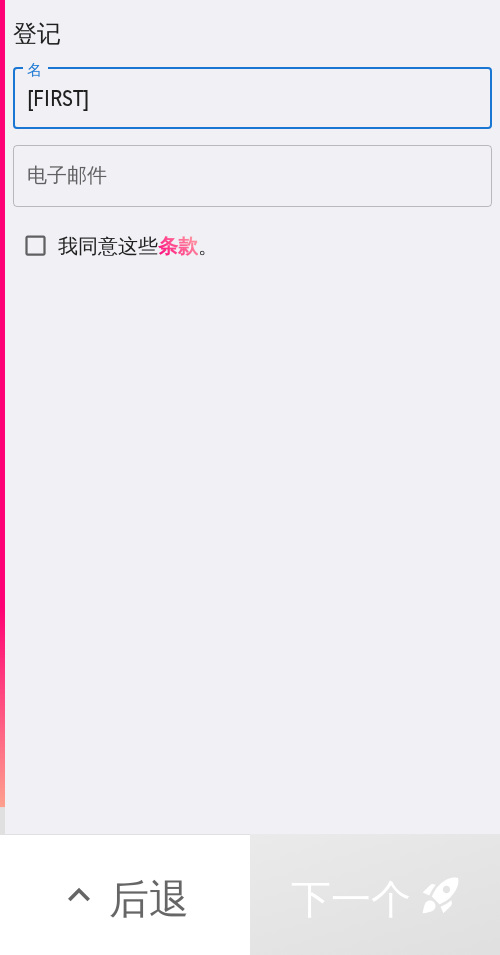type on "[FIRST]" 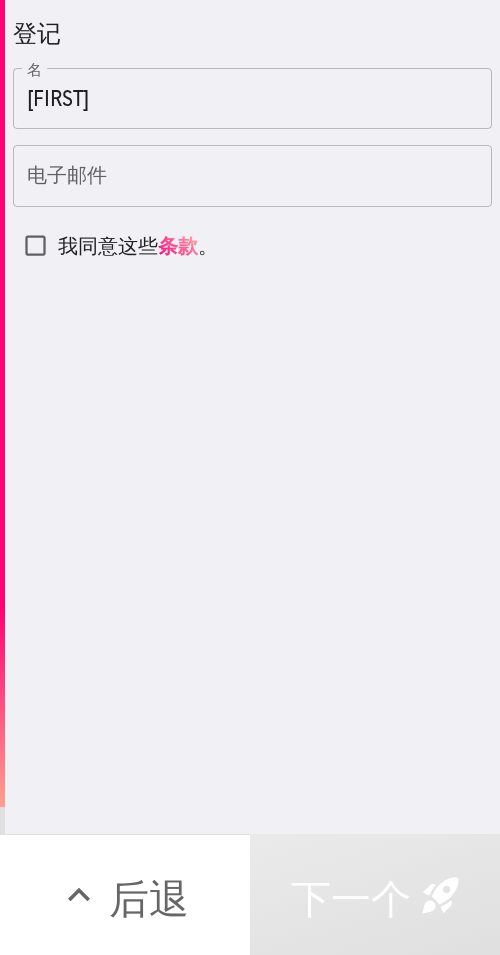 click on "电子邮件" at bounding box center (252, 176) 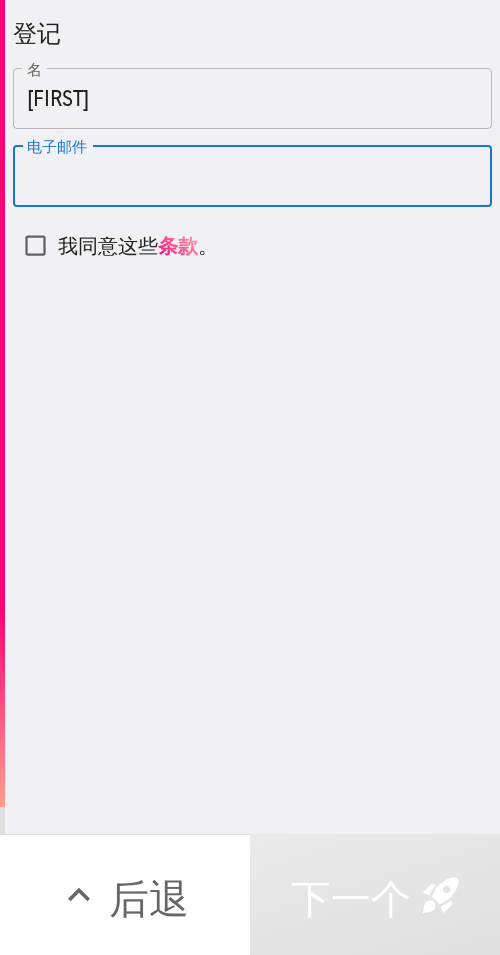 paste on "[EMAIL]" 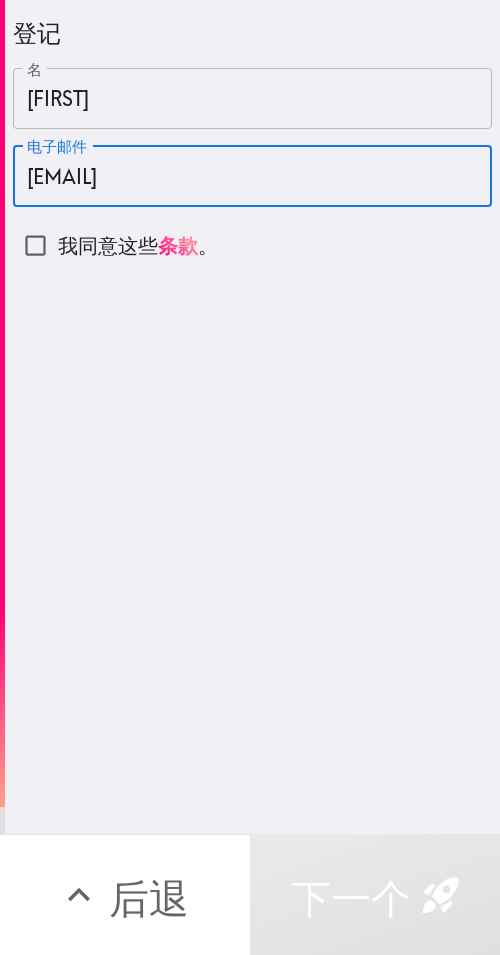type on "[EMAIL]" 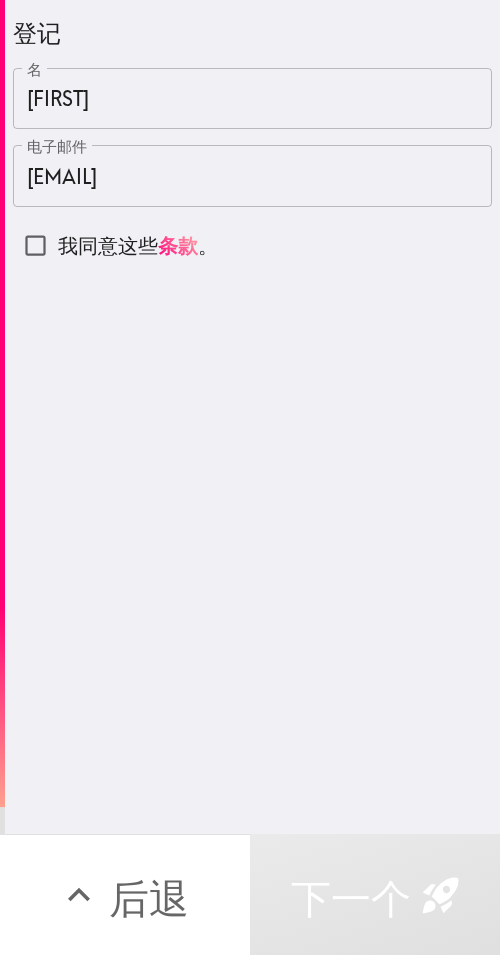 click on "我同意这些" at bounding box center [108, 245] 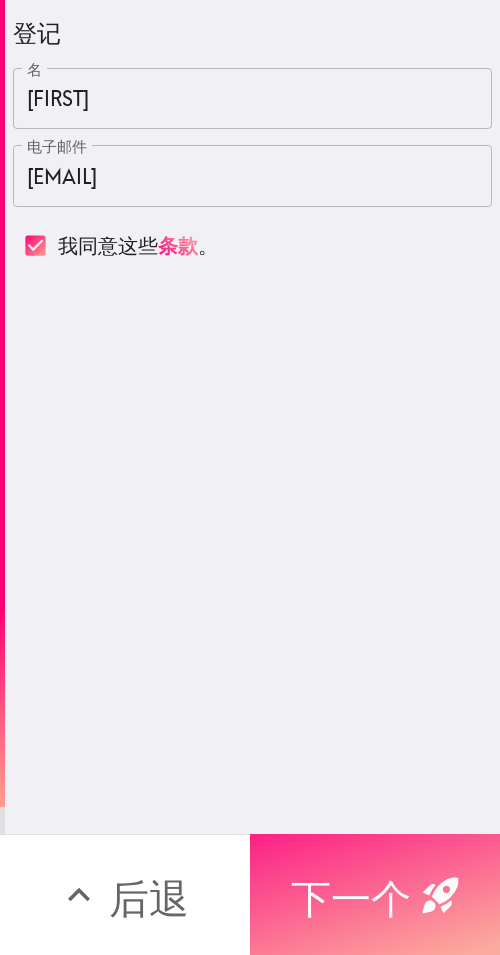 click on "下一个" at bounding box center [351, 898] 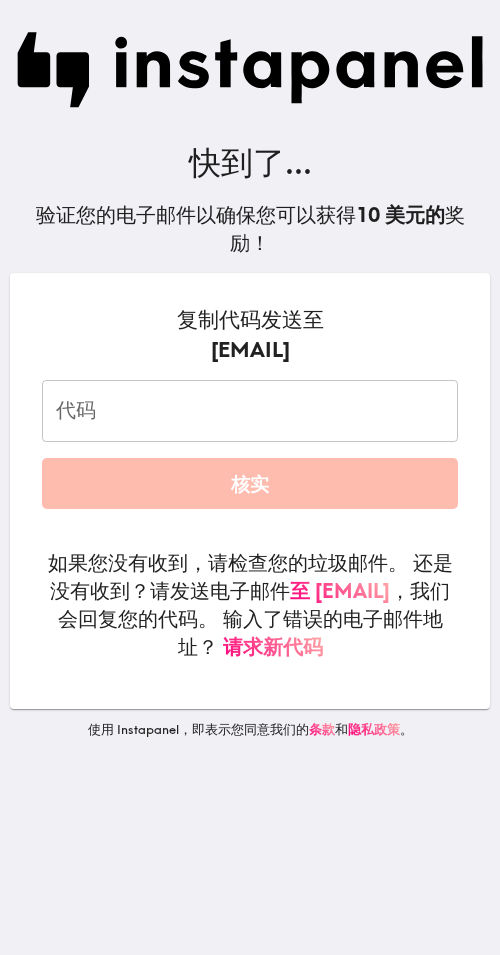 click on "代码" at bounding box center [250, 411] 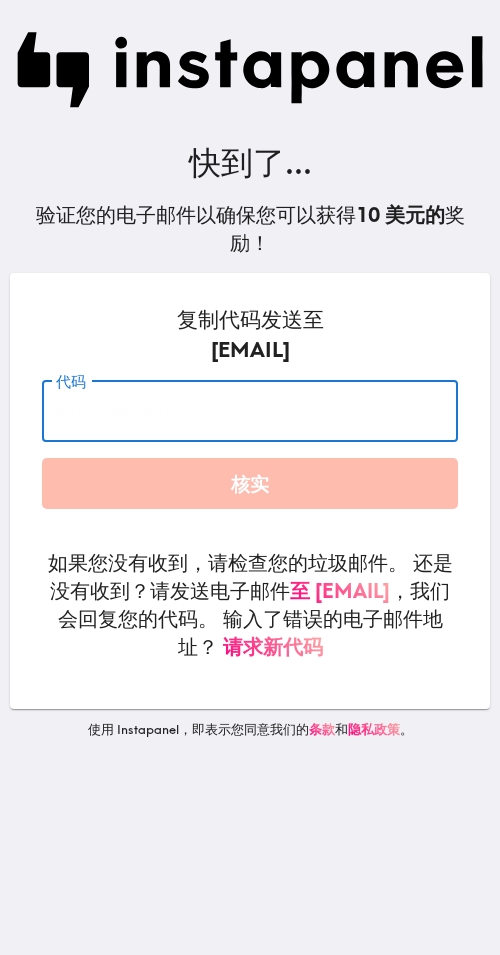 paste on "bF3_mTy_hdA" 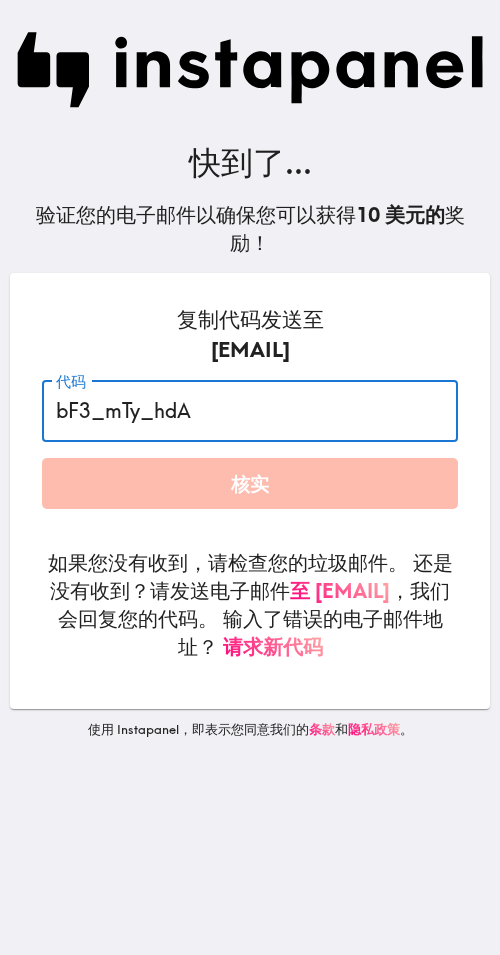 type on "bF3_mTy_hdA" 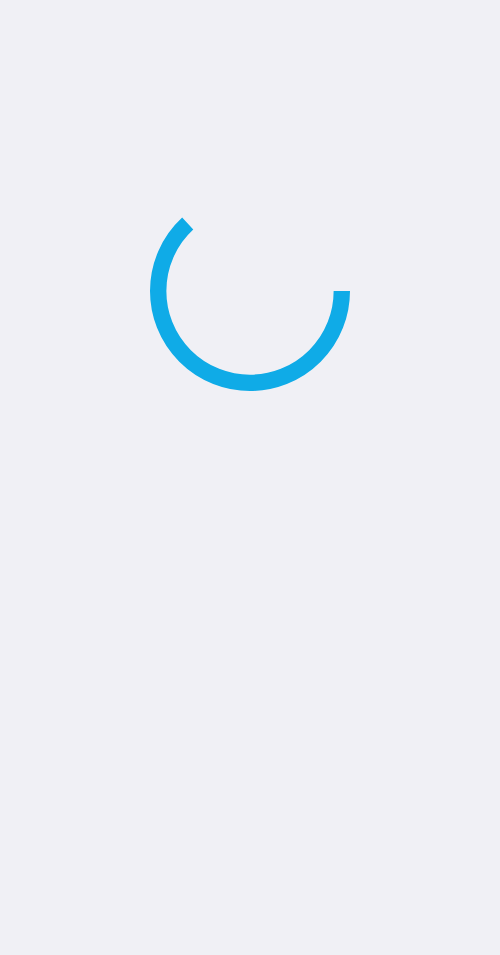 scroll, scrollTop: 0, scrollLeft: 0, axis: both 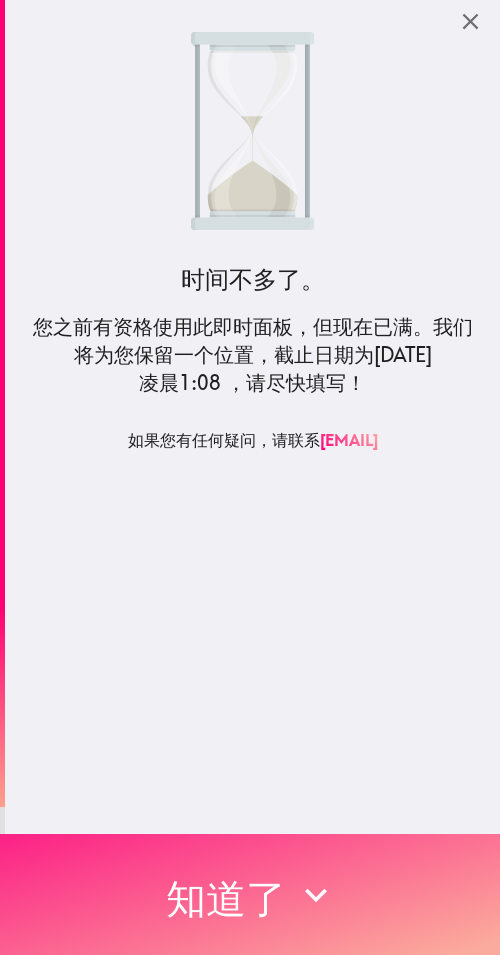click on "知道了" at bounding box center [226, 898] 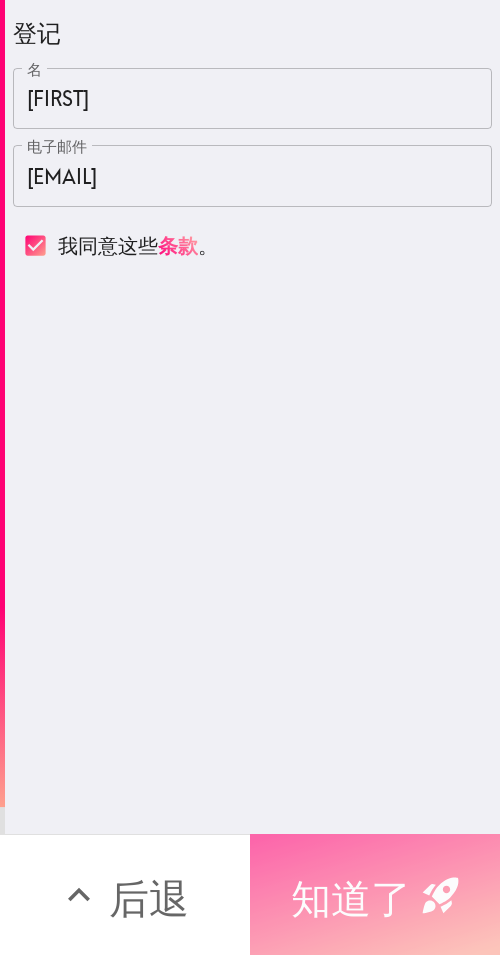 click on "知道了" at bounding box center (351, 898) 